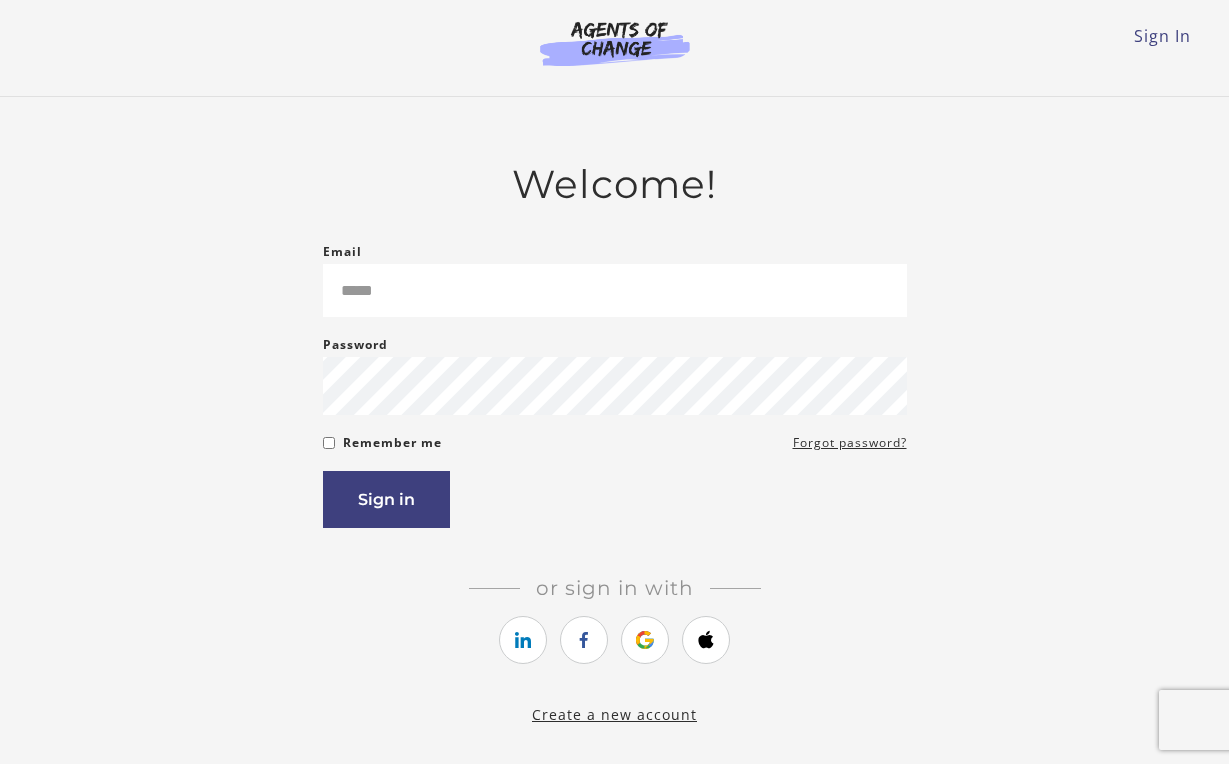 scroll, scrollTop: 0, scrollLeft: 0, axis: both 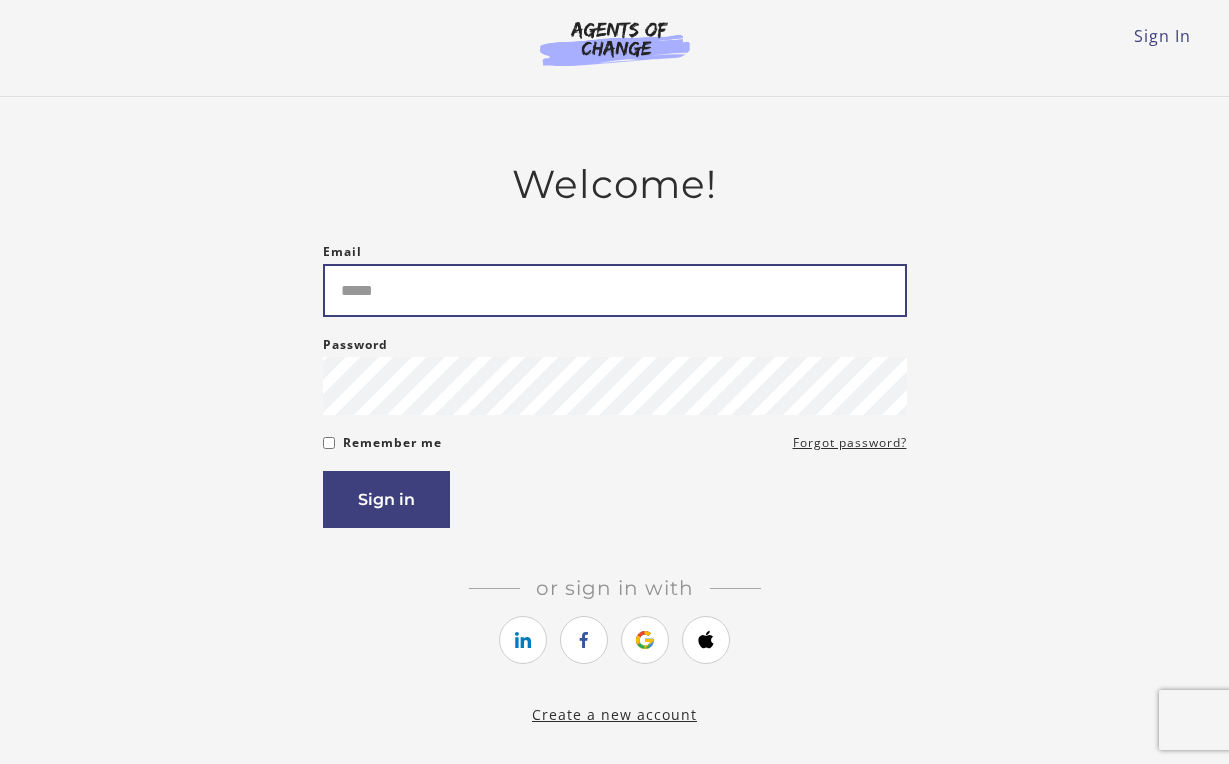 type on "**********" 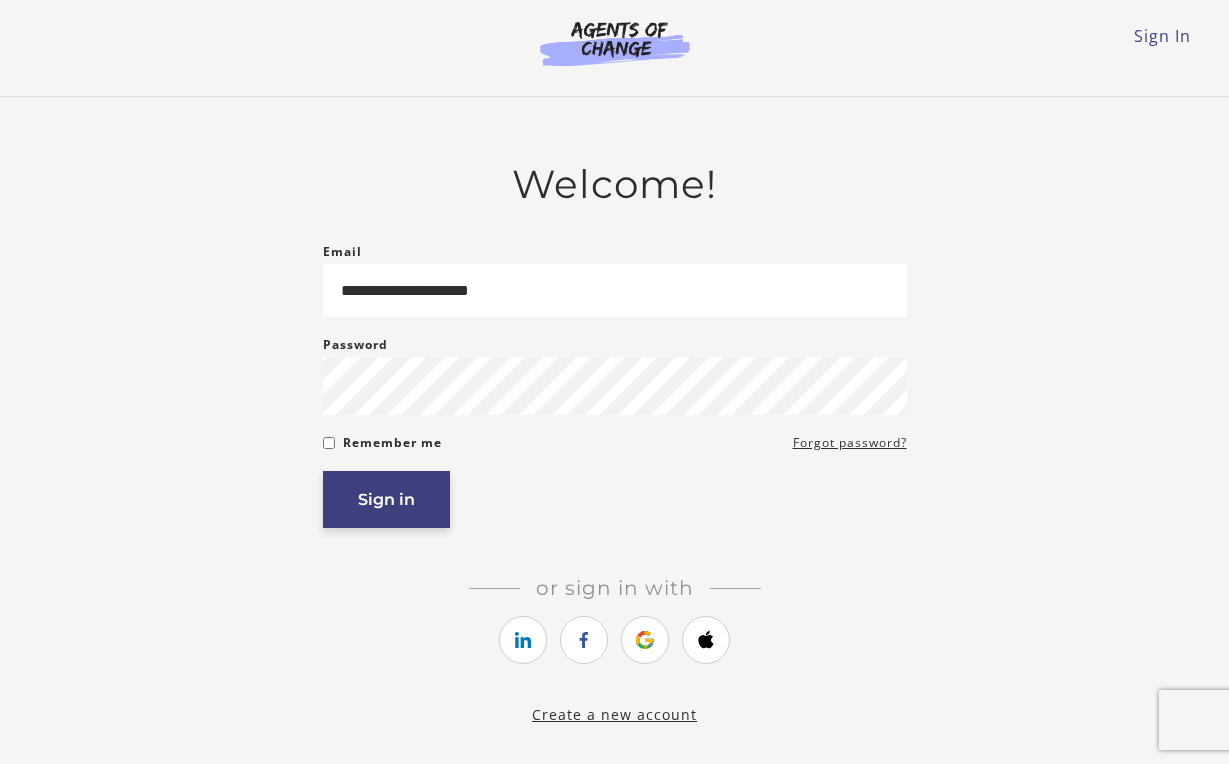 click on "Sign in" at bounding box center (386, 499) 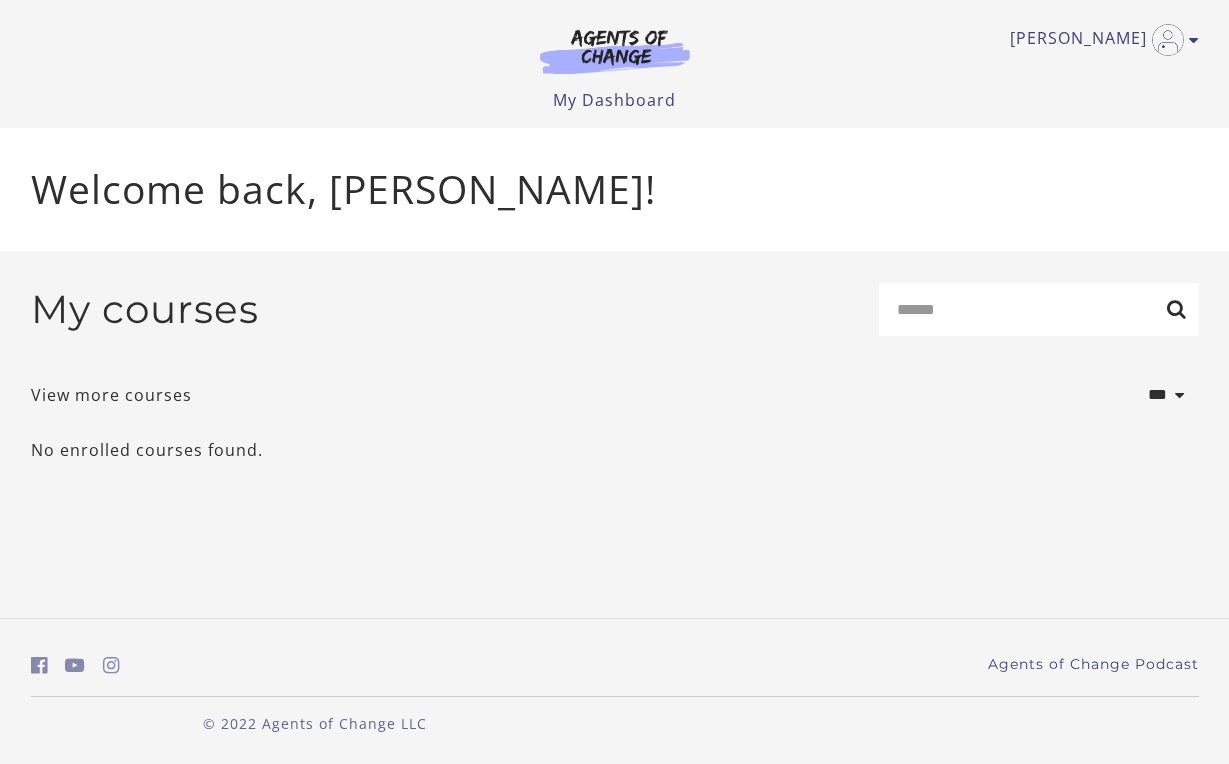 scroll, scrollTop: 0, scrollLeft: 0, axis: both 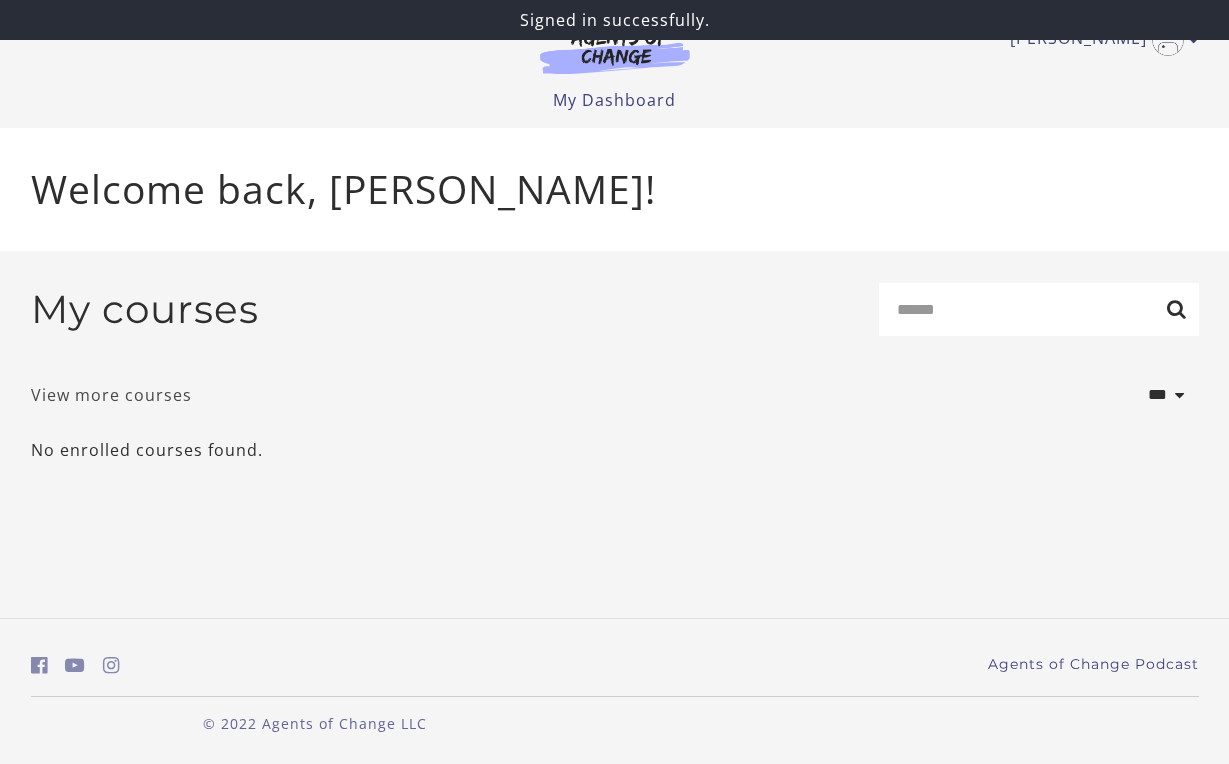 click on "View more courses" at bounding box center [111, 395] 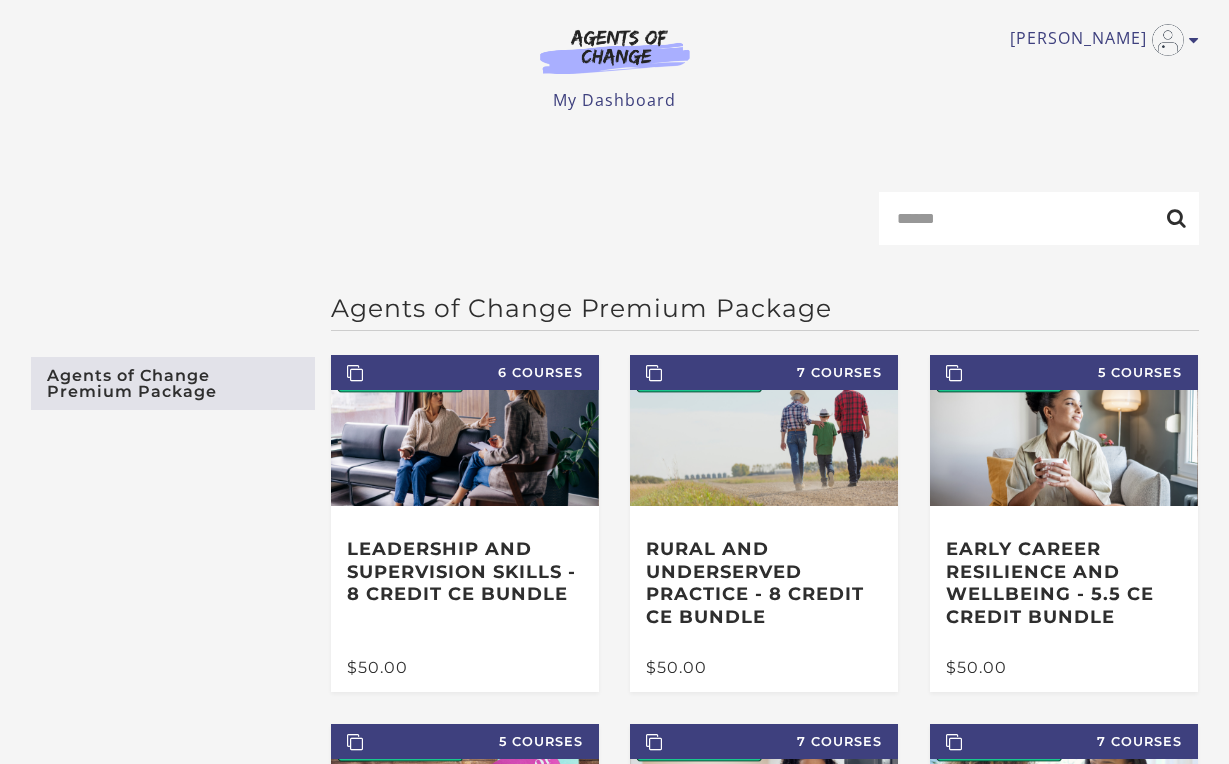 scroll, scrollTop: 0, scrollLeft: 0, axis: both 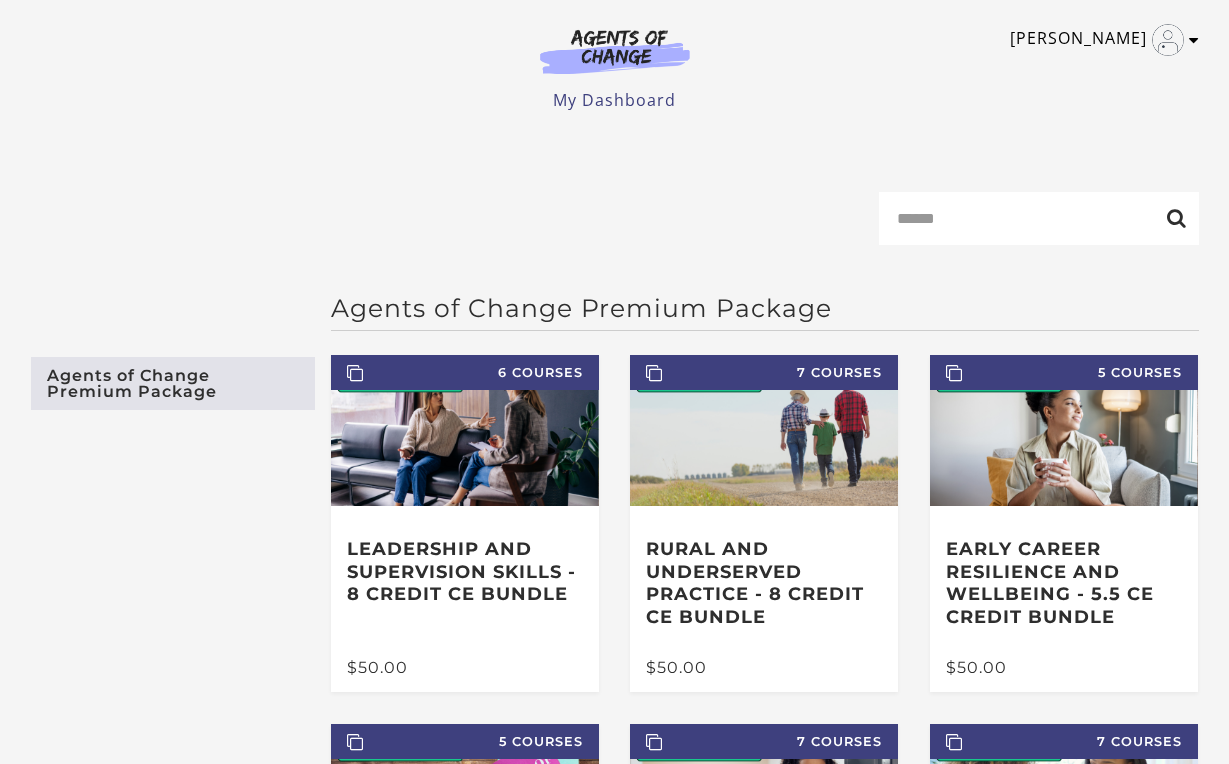 click on "Julie J" at bounding box center (1099, 40) 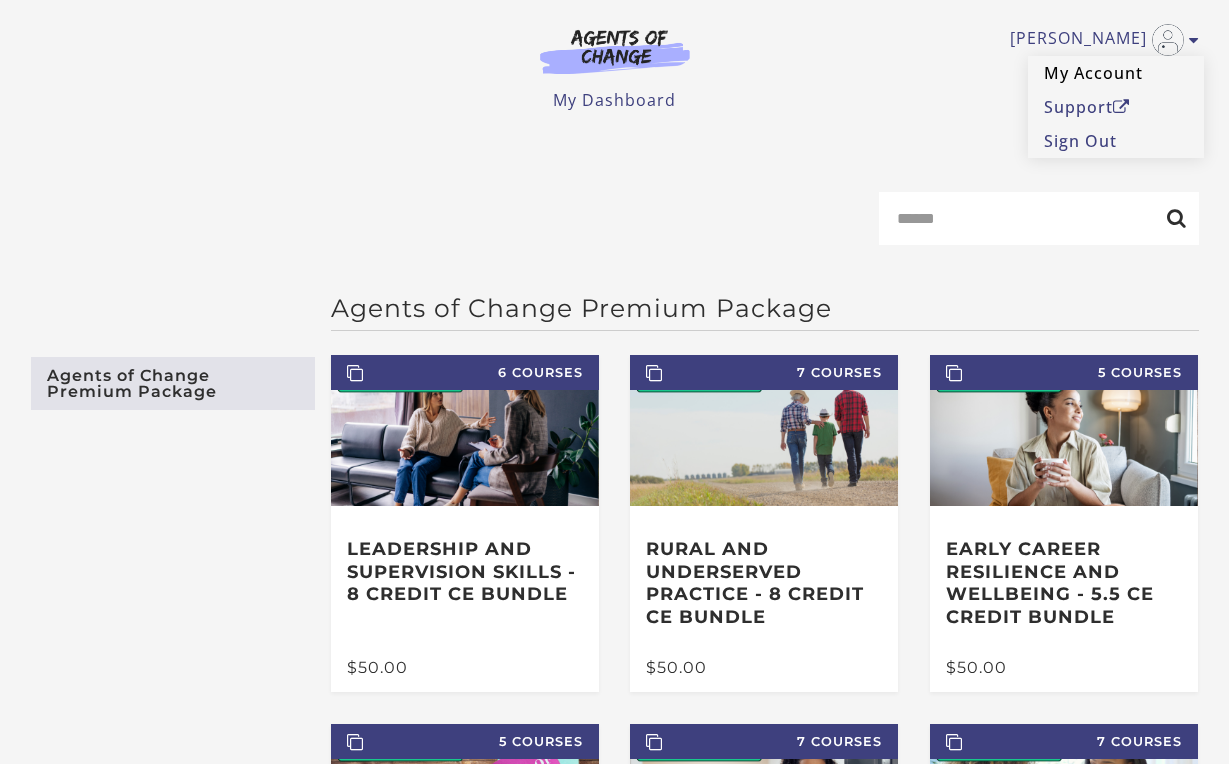 click on "My Account" at bounding box center [1116, 73] 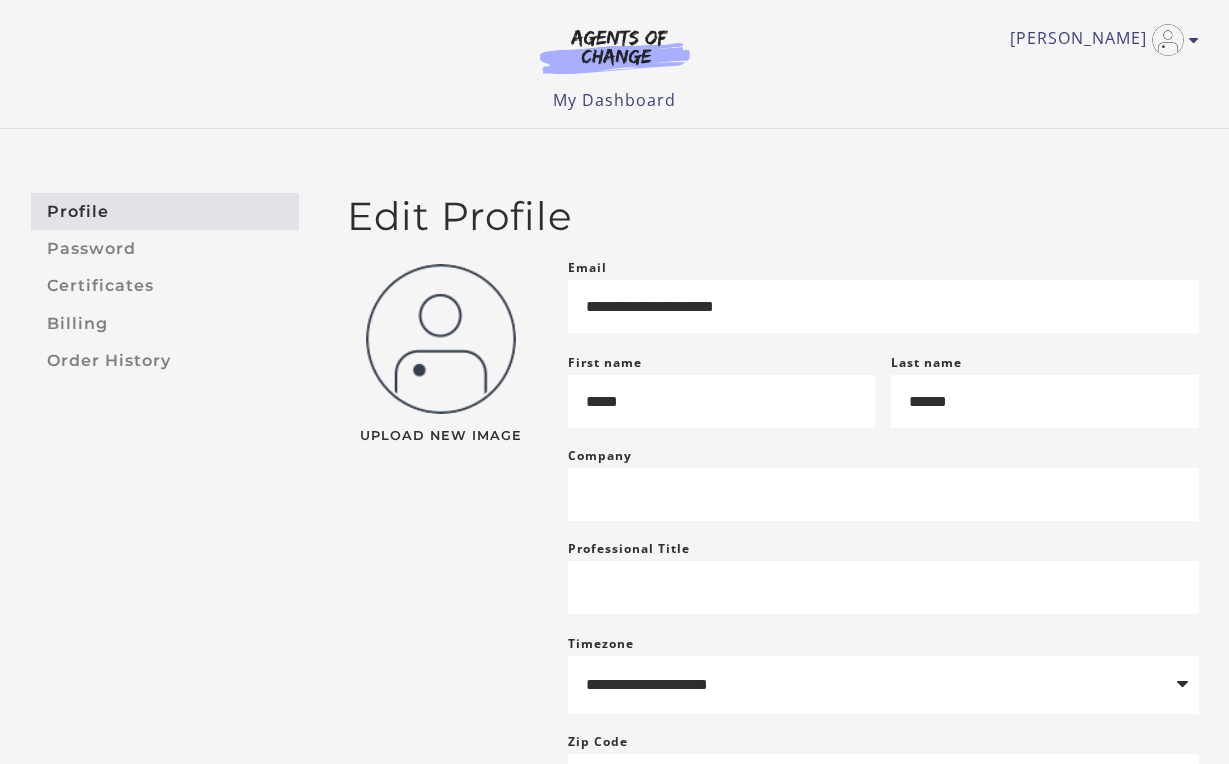 scroll, scrollTop: 0, scrollLeft: 0, axis: both 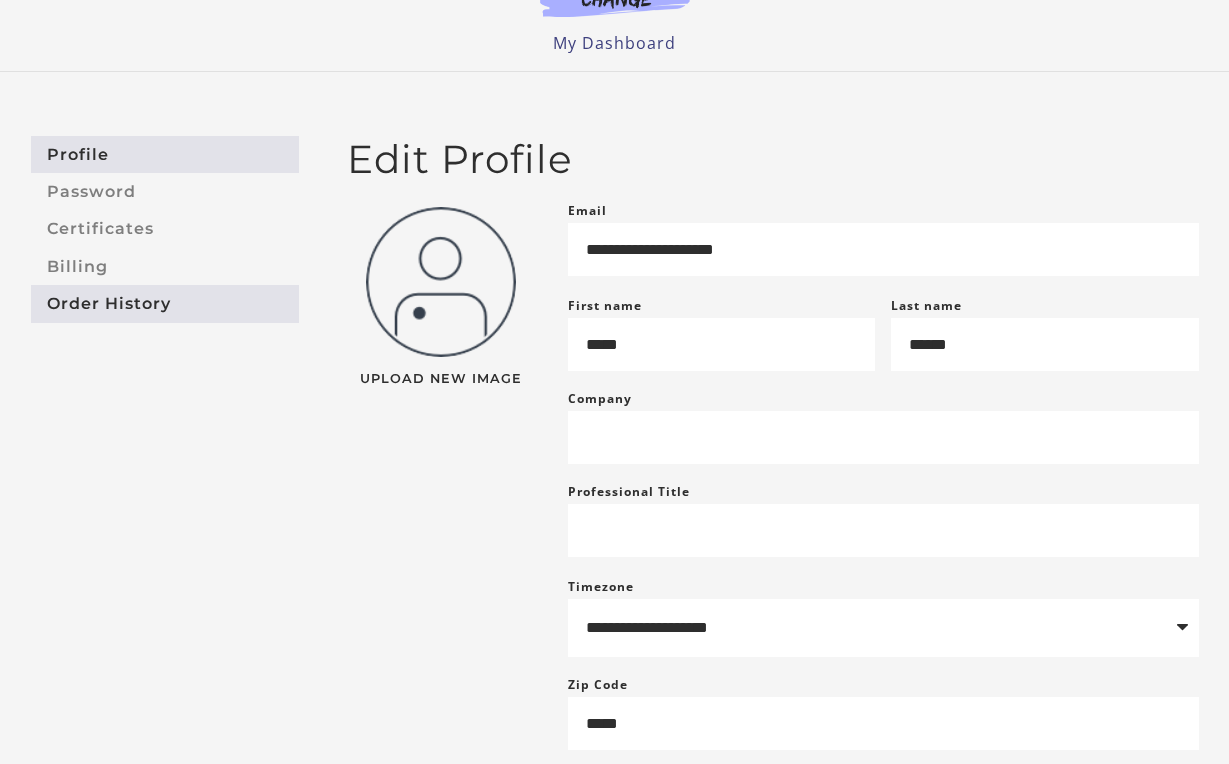 click on "Order History" at bounding box center (165, 303) 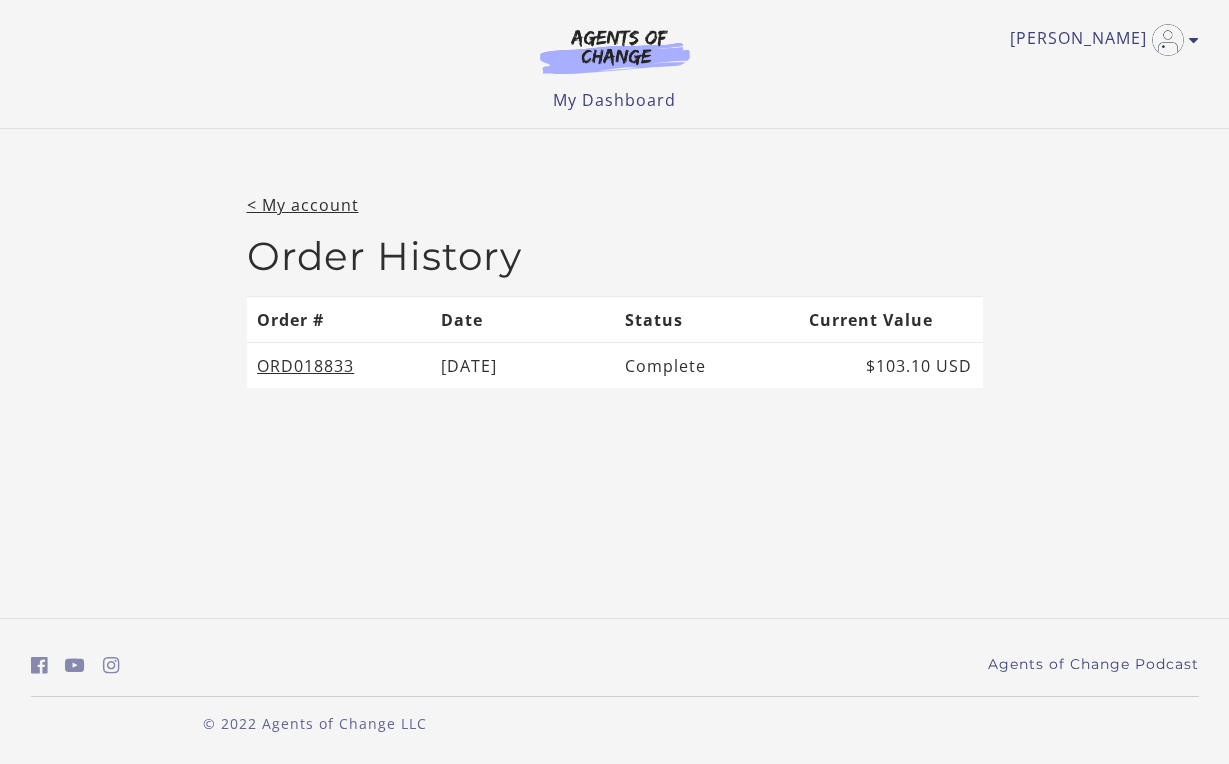 scroll, scrollTop: 0, scrollLeft: 0, axis: both 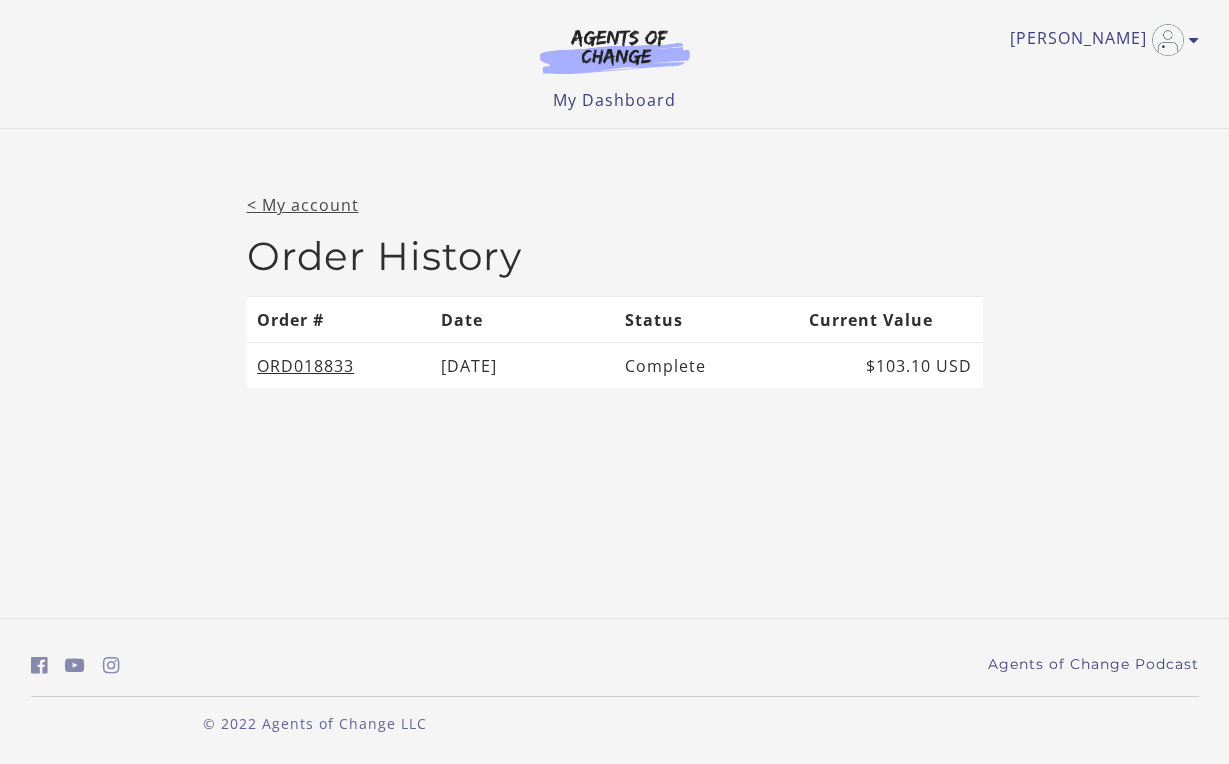 click on "< My account" at bounding box center [303, 205] 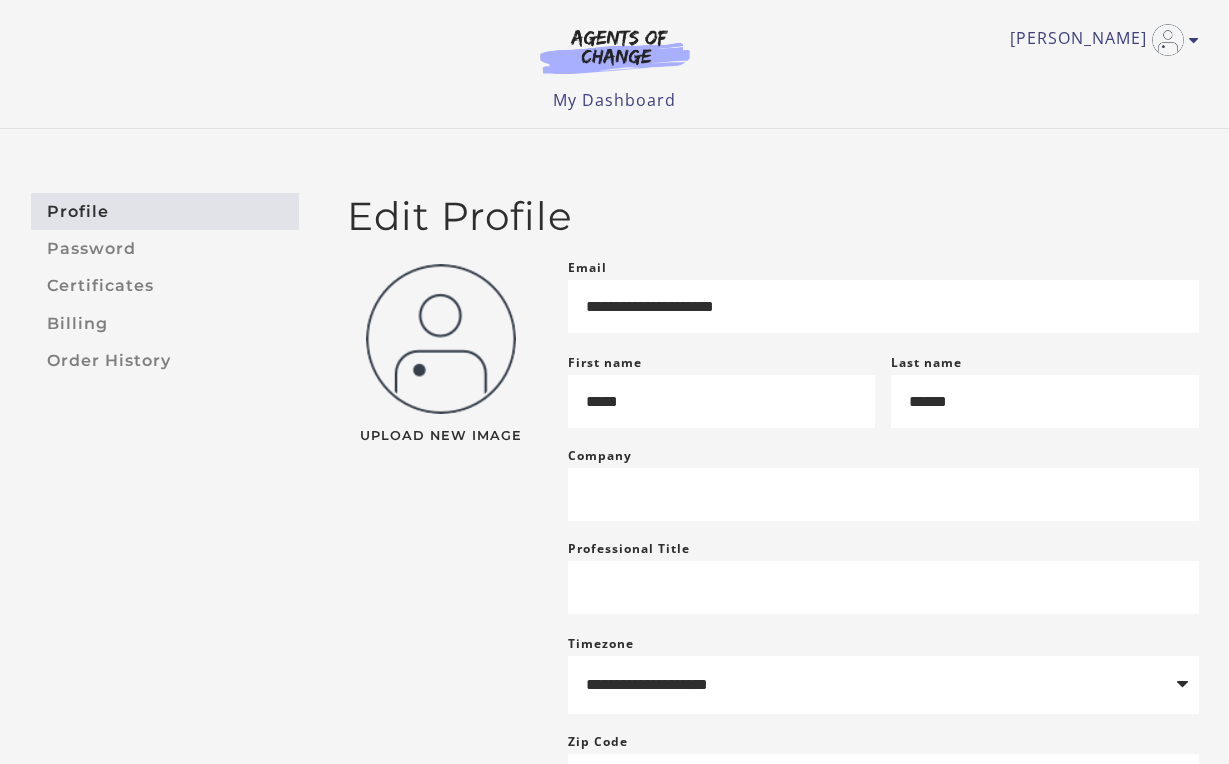 scroll, scrollTop: 0, scrollLeft: 0, axis: both 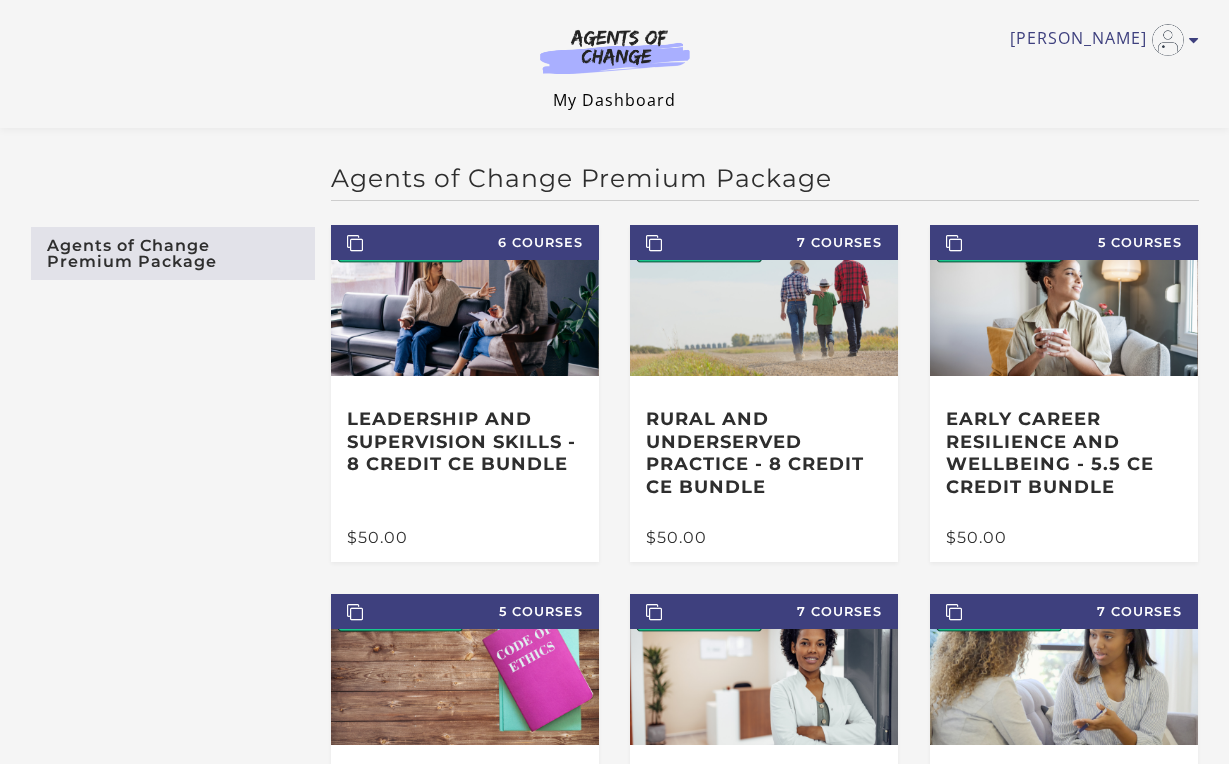click on "My Dashboard" at bounding box center [614, 100] 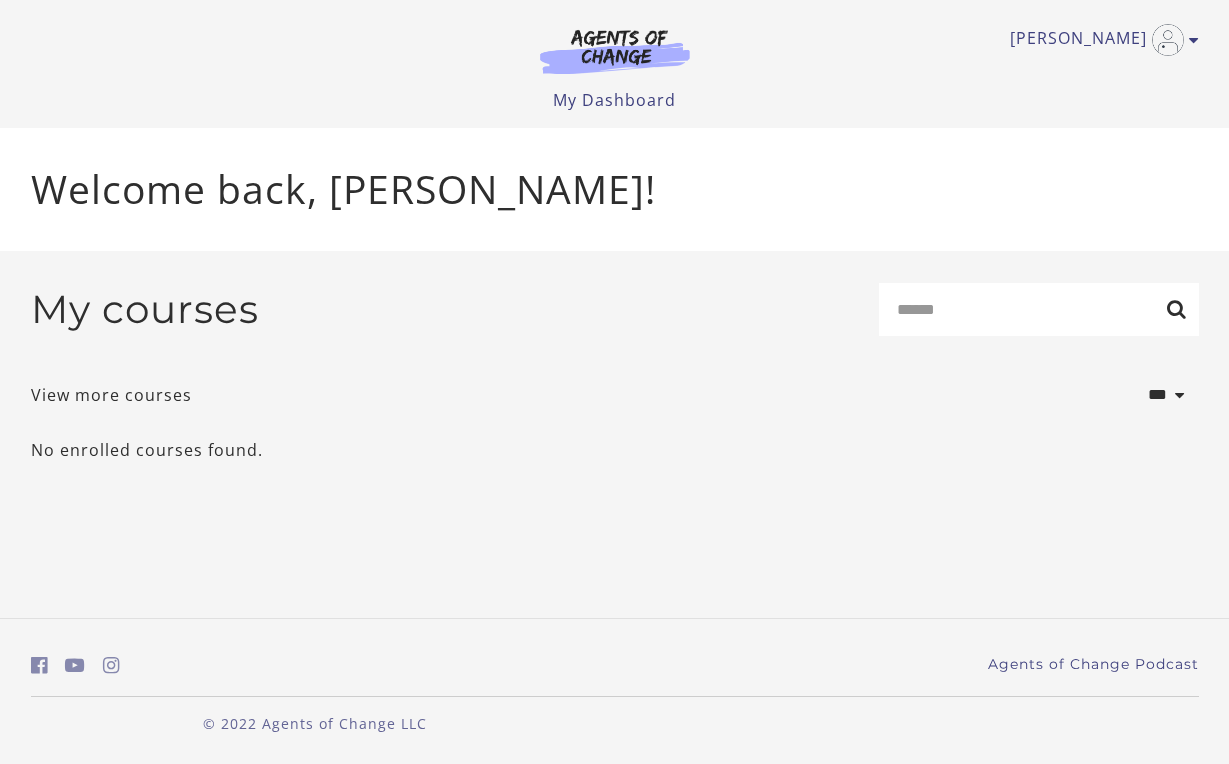 scroll, scrollTop: 0, scrollLeft: 0, axis: both 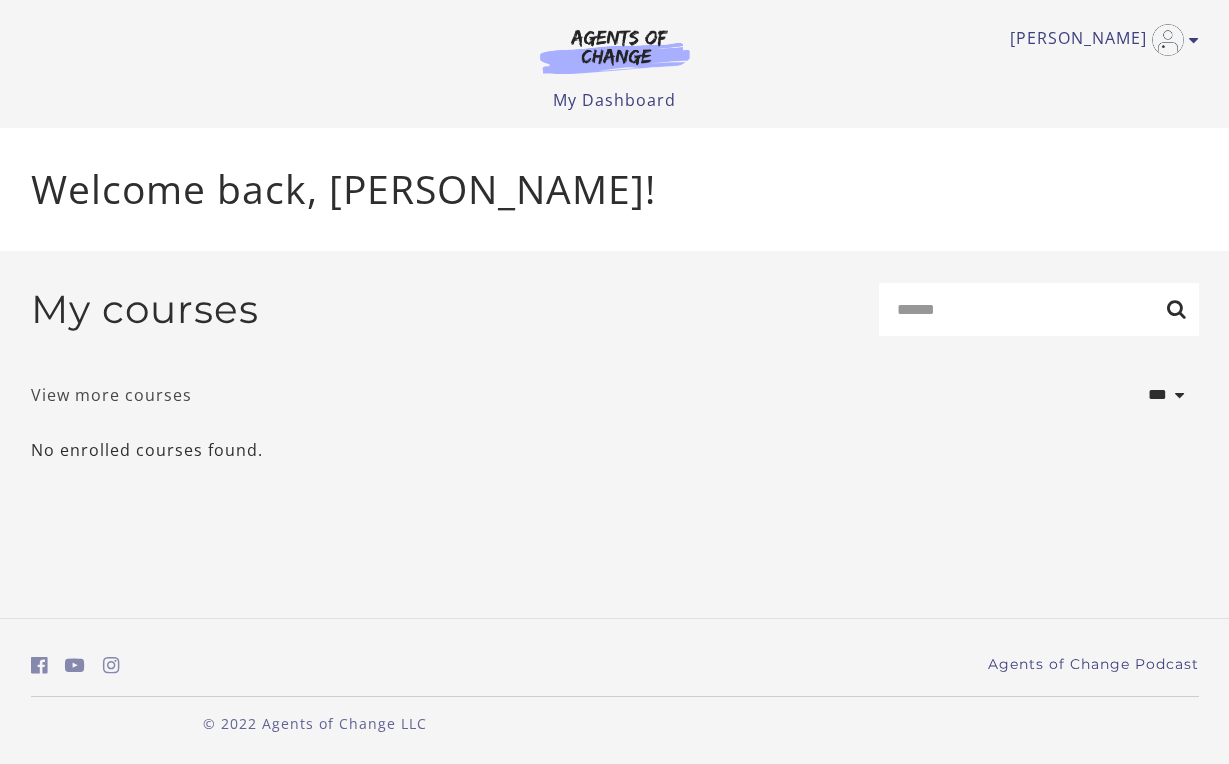 click on "View more courses" at bounding box center [111, 395] 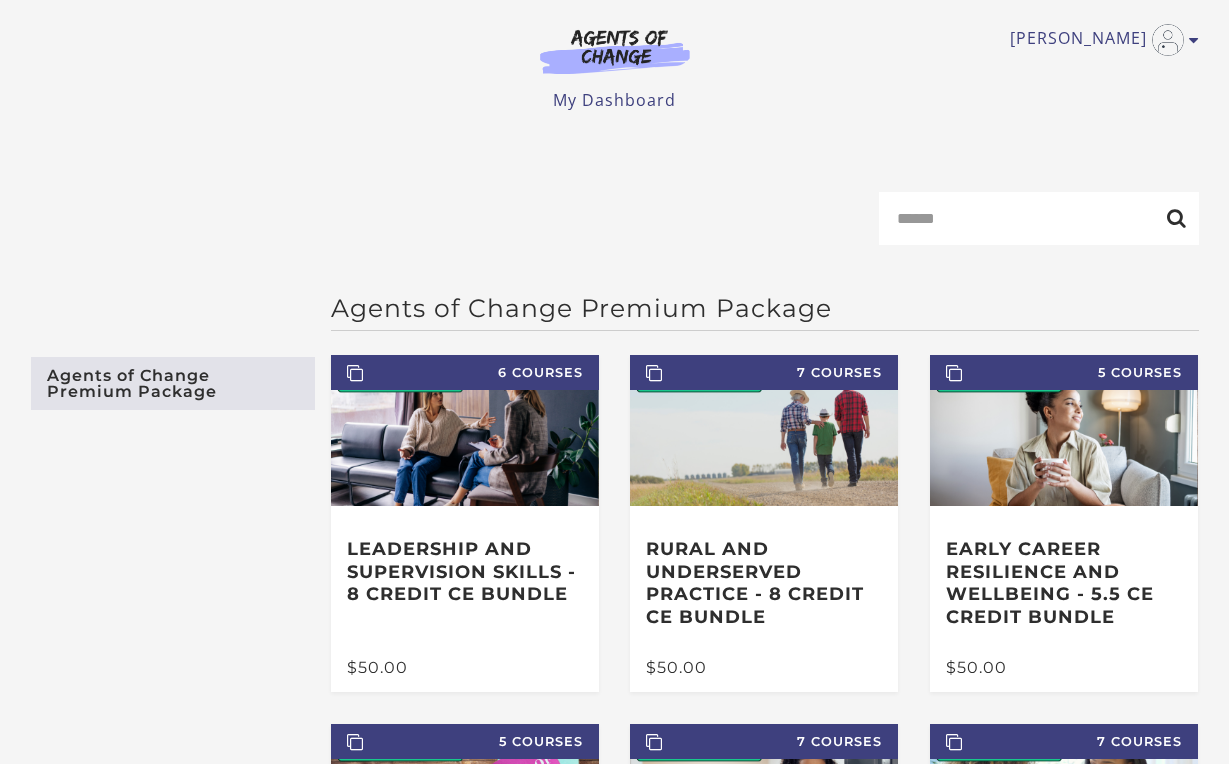 scroll, scrollTop: 0, scrollLeft: 0, axis: both 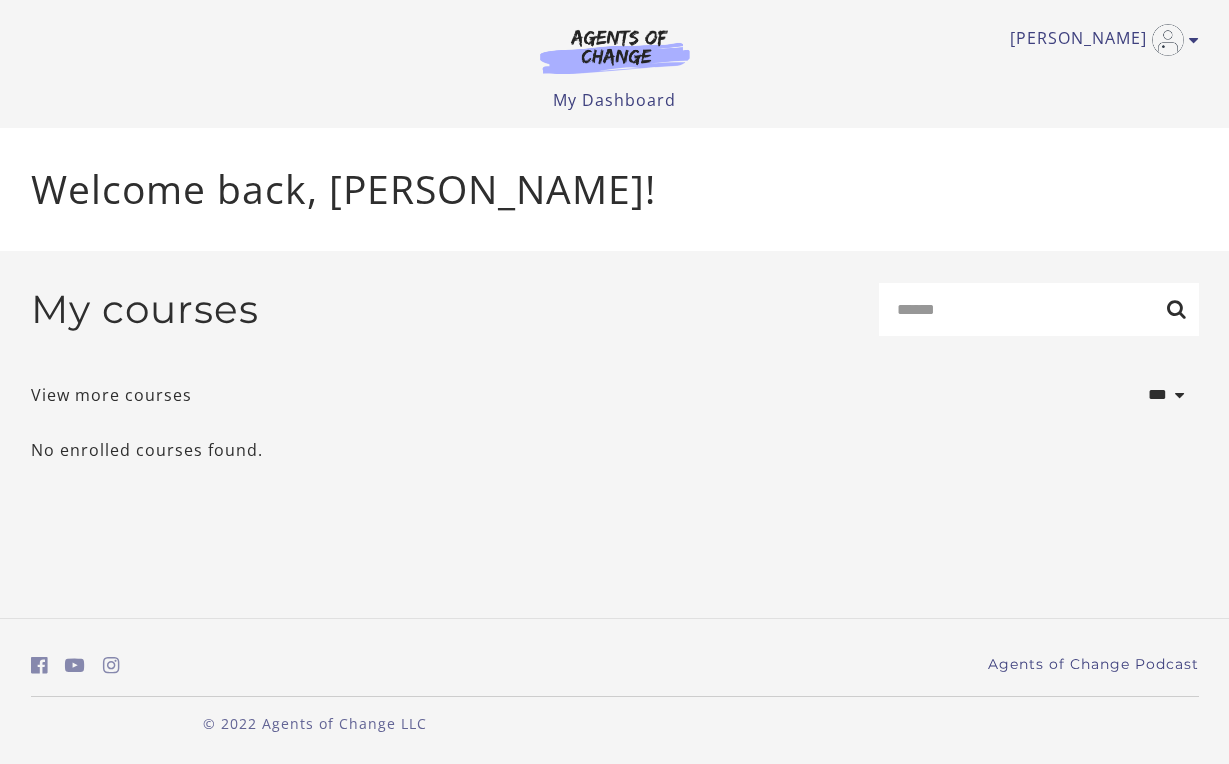 click on "No enrolled courses found." at bounding box center [615, 450] 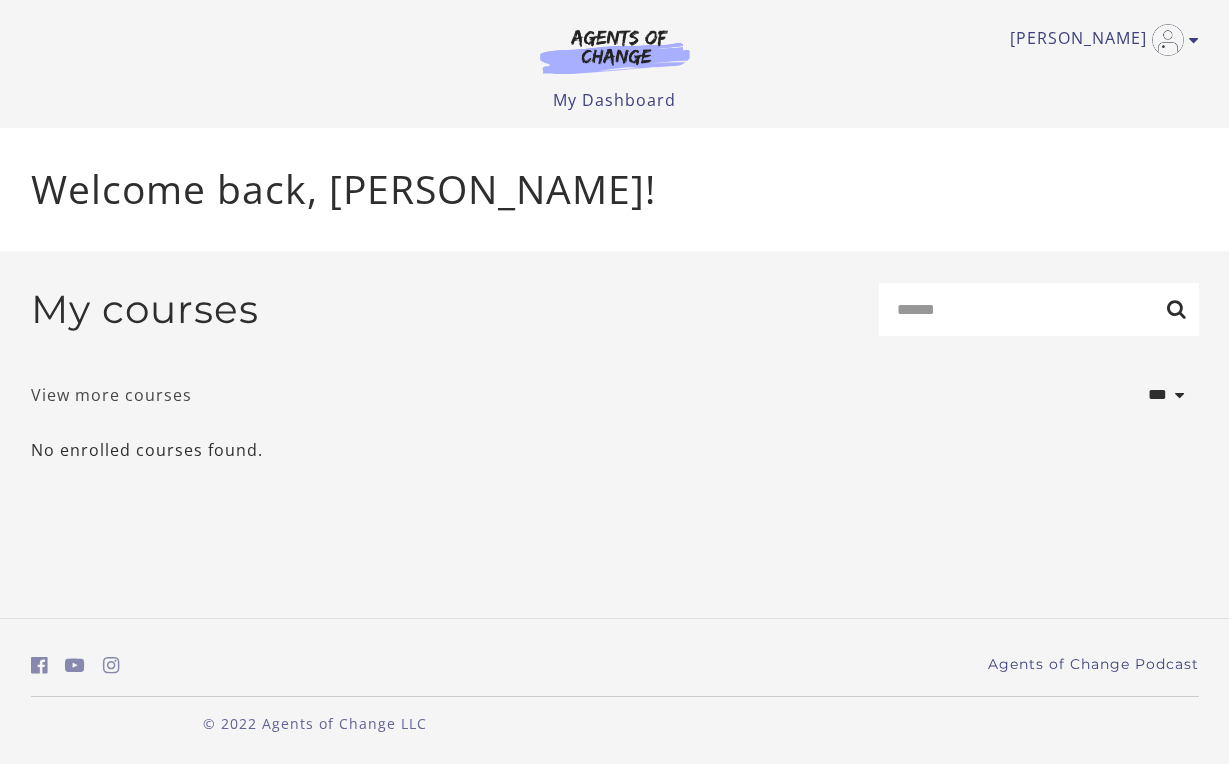 click on "View more courses" at bounding box center [111, 395] 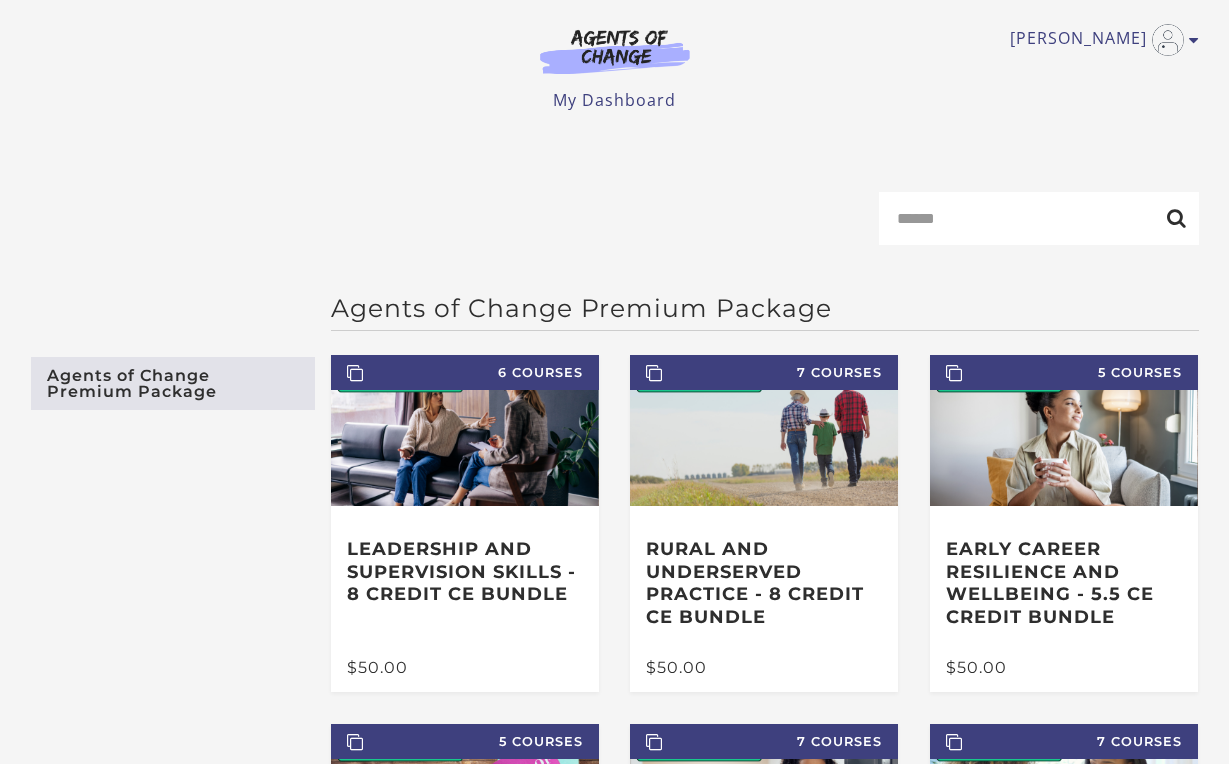 scroll, scrollTop: 0, scrollLeft: 0, axis: both 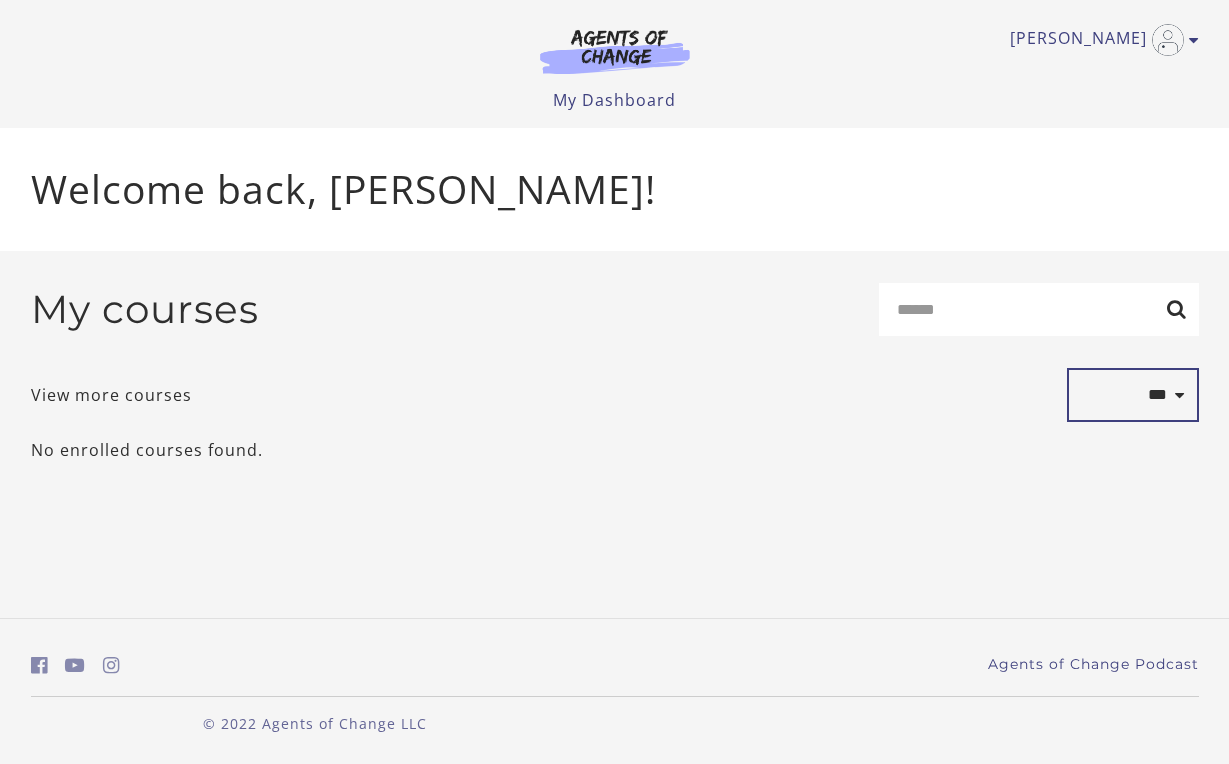 select on "**********" 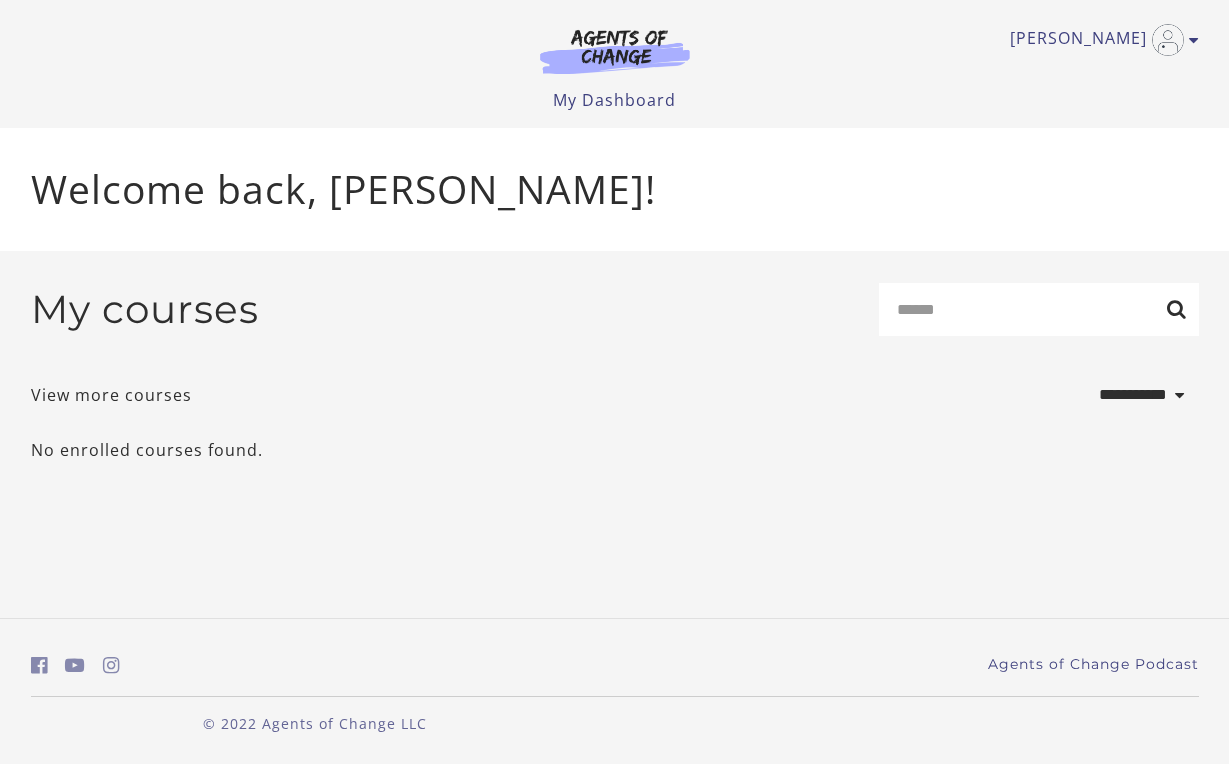 scroll, scrollTop: 0, scrollLeft: 0, axis: both 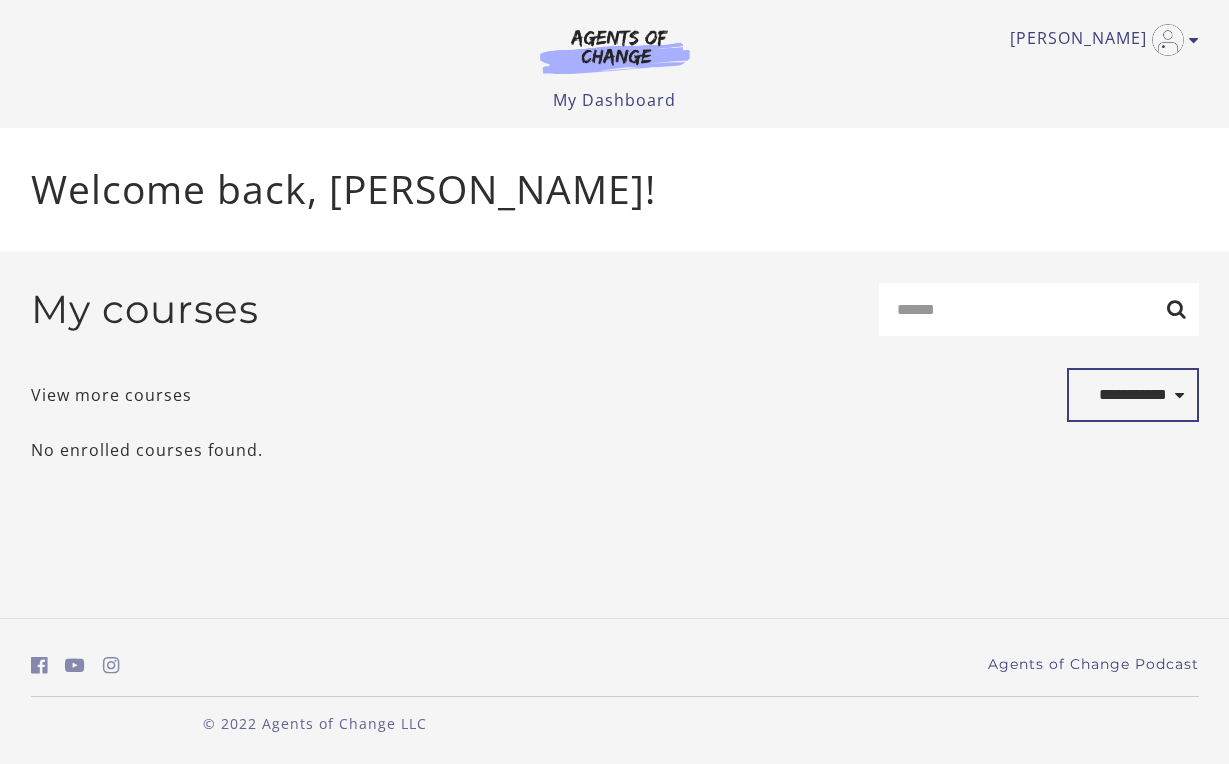 select on "*********" 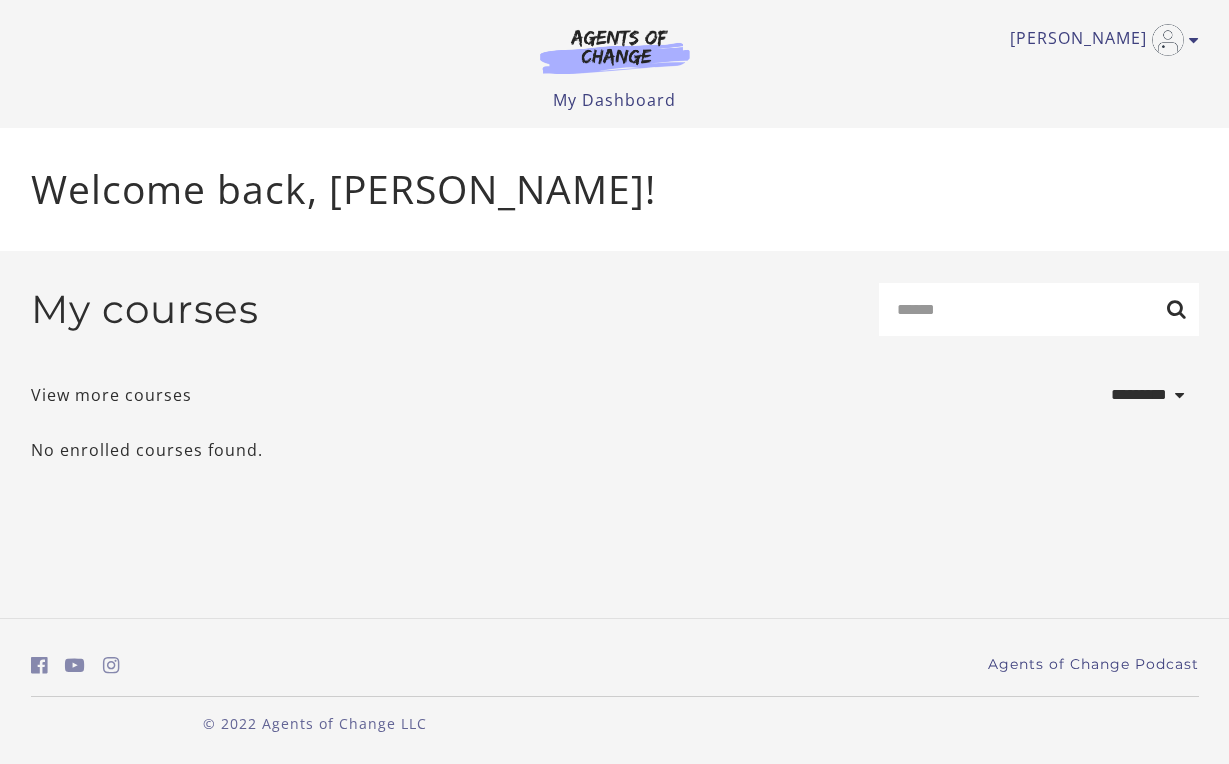 scroll, scrollTop: 0, scrollLeft: 0, axis: both 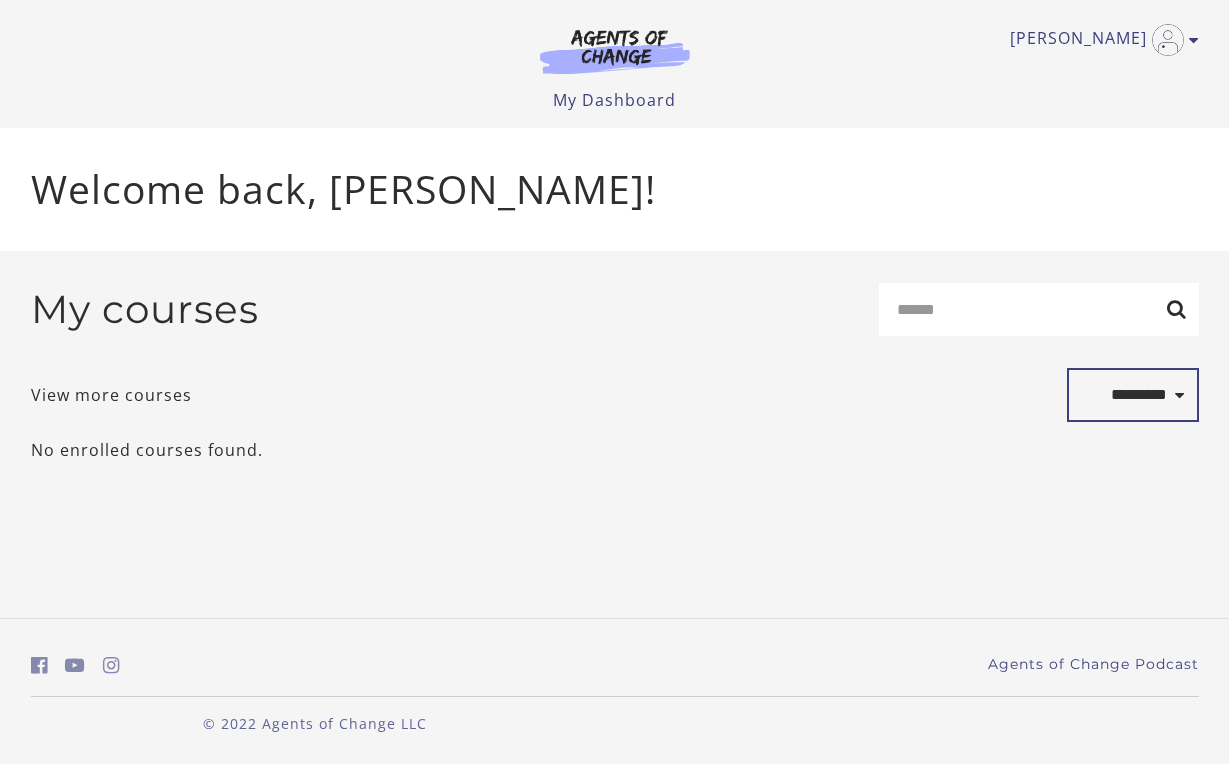 select on "*******" 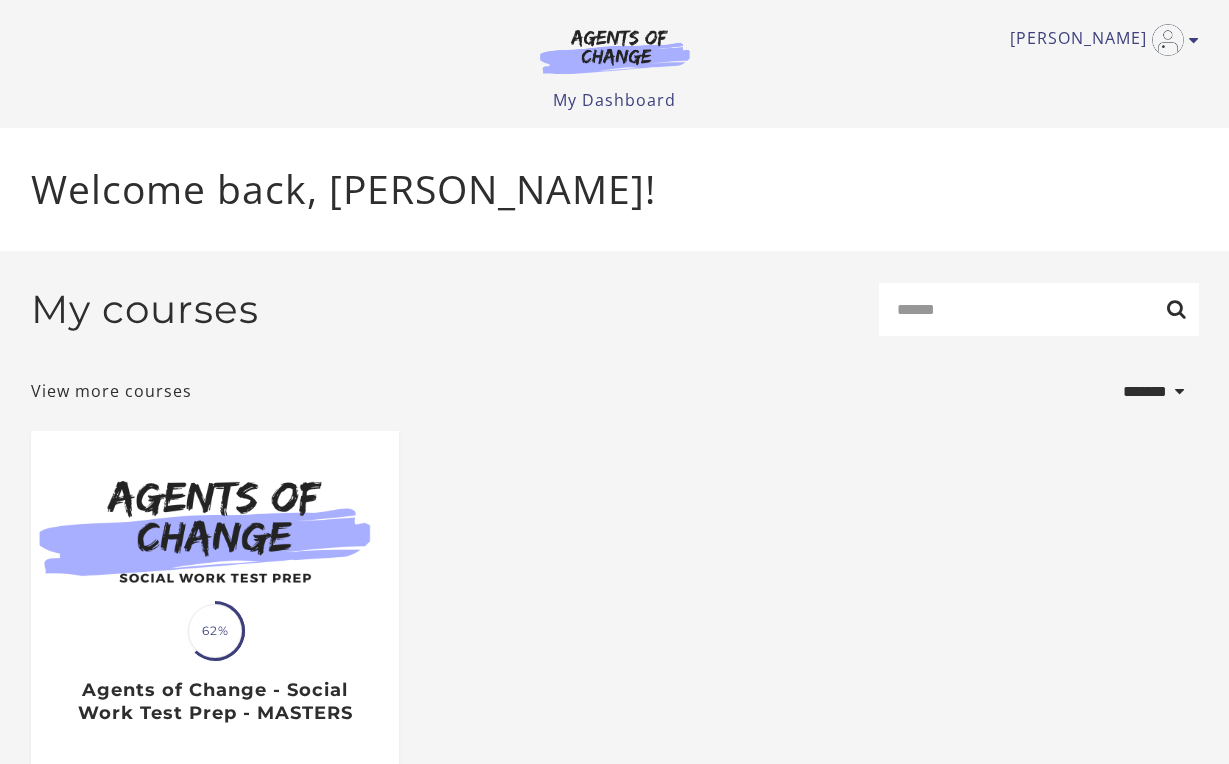 select on "*******" 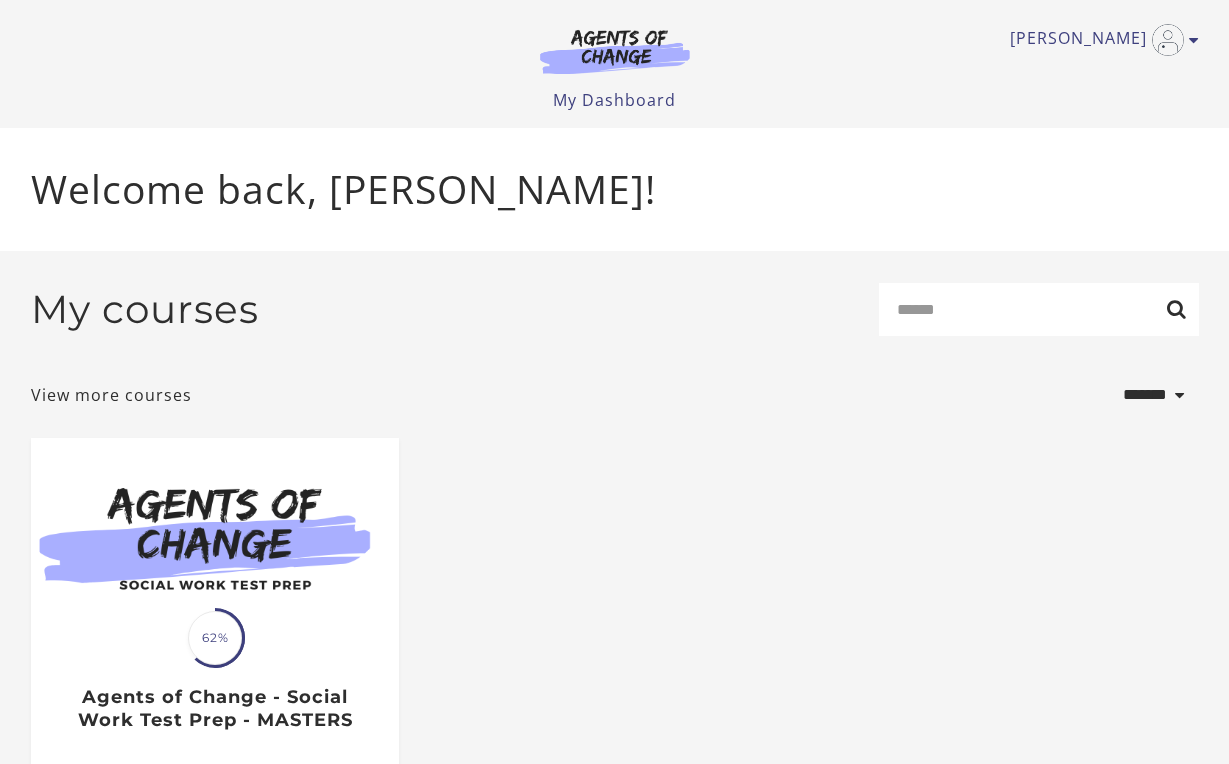 scroll, scrollTop: 0, scrollLeft: 0, axis: both 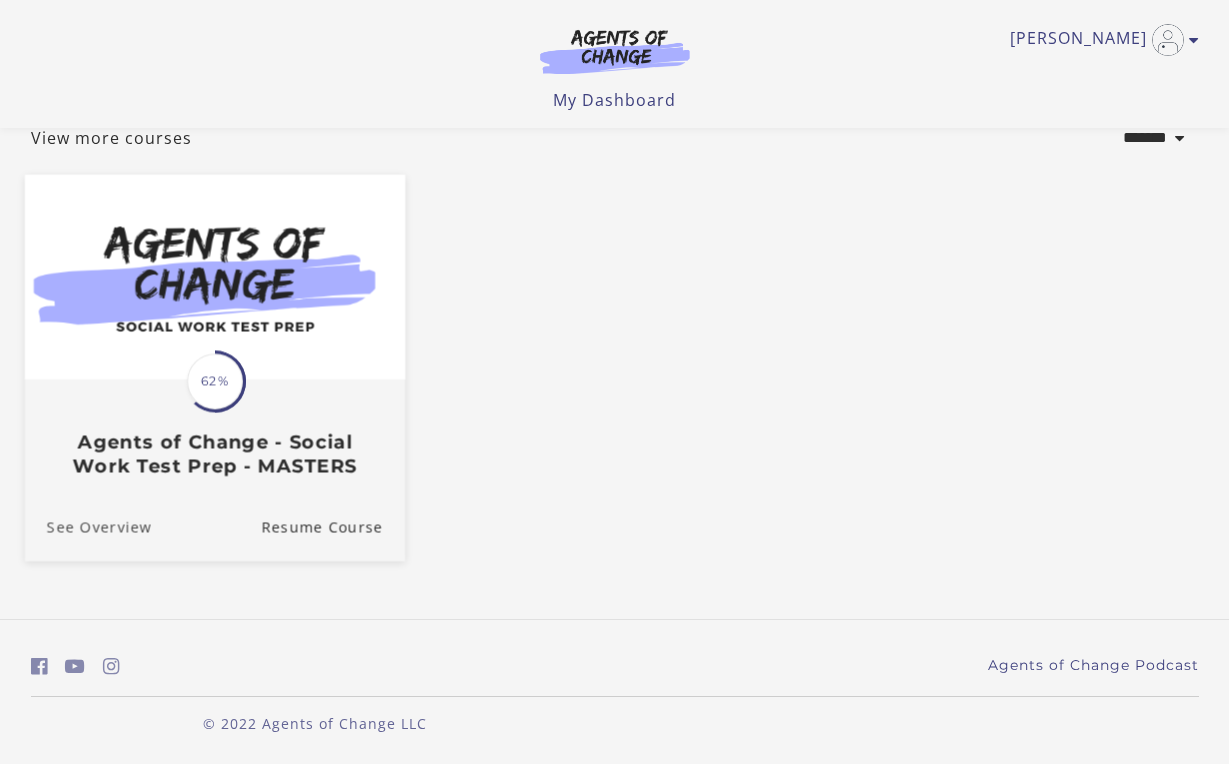 click on "See Overview" at bounding box center (87, 527) 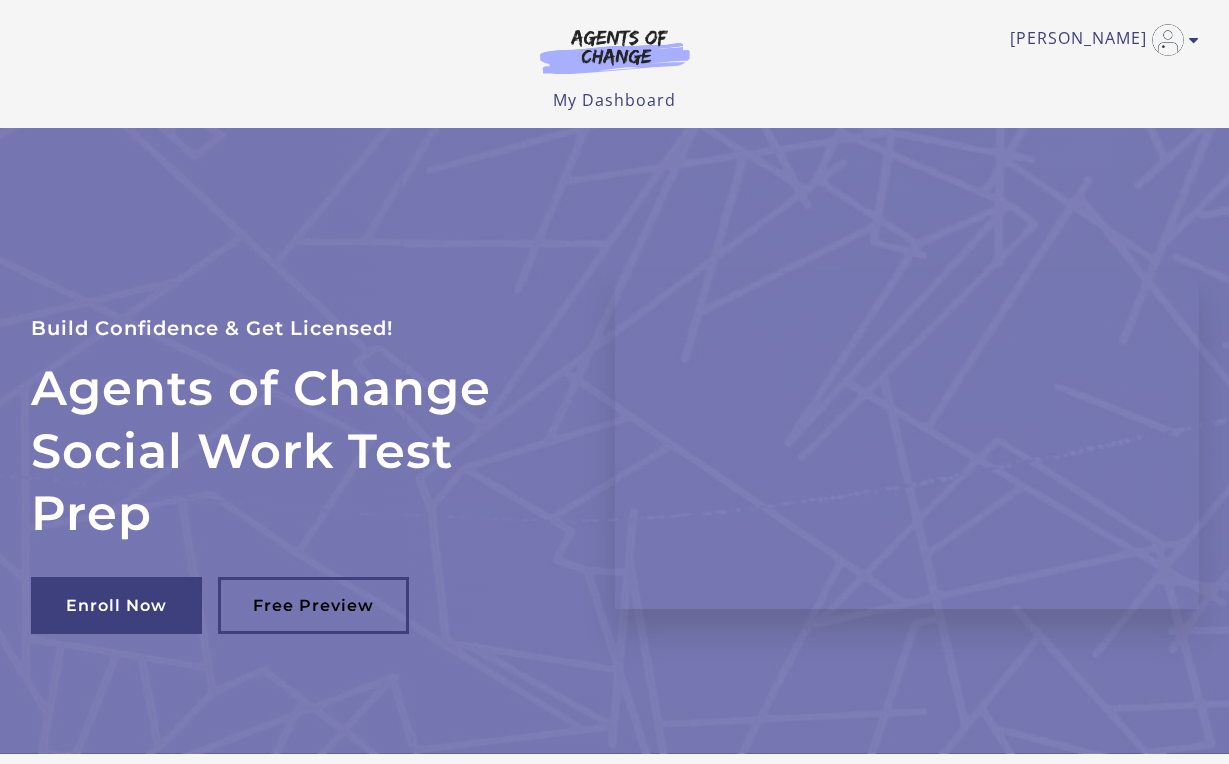 scroll, scrollTop: 0, scrollLeft: 0, axis: both 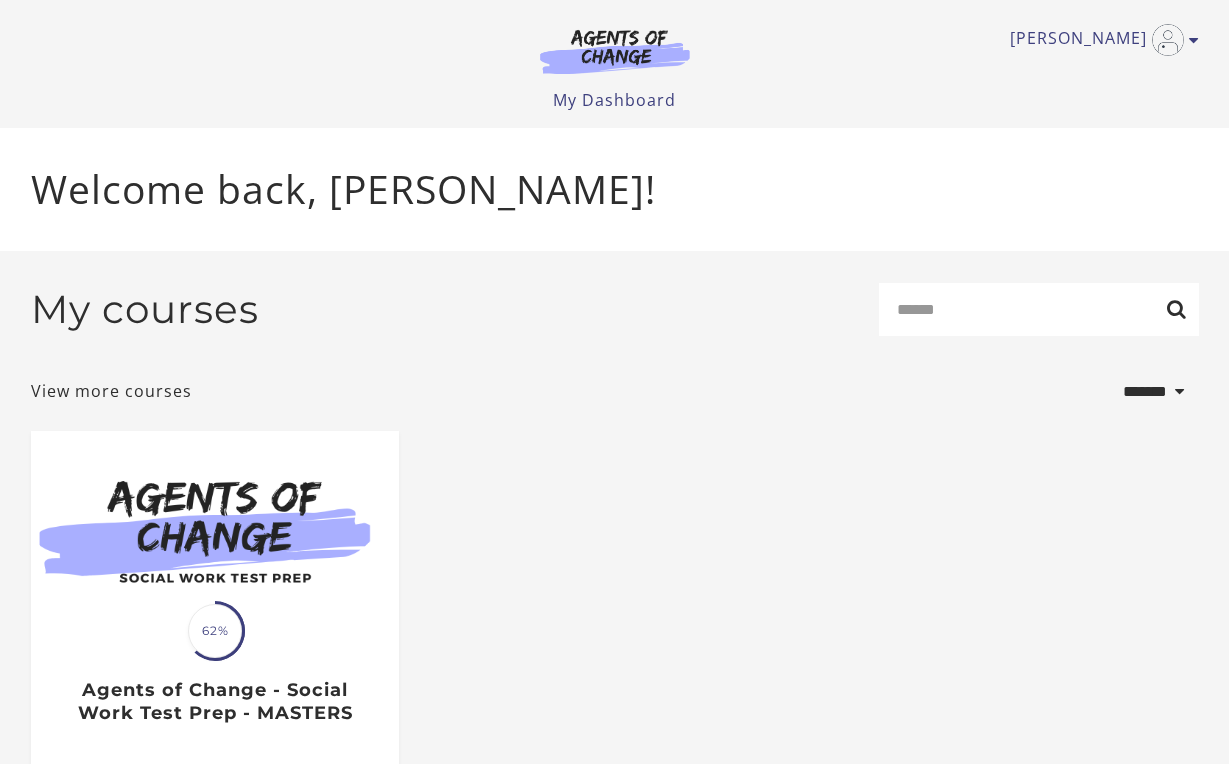 select on "*******" 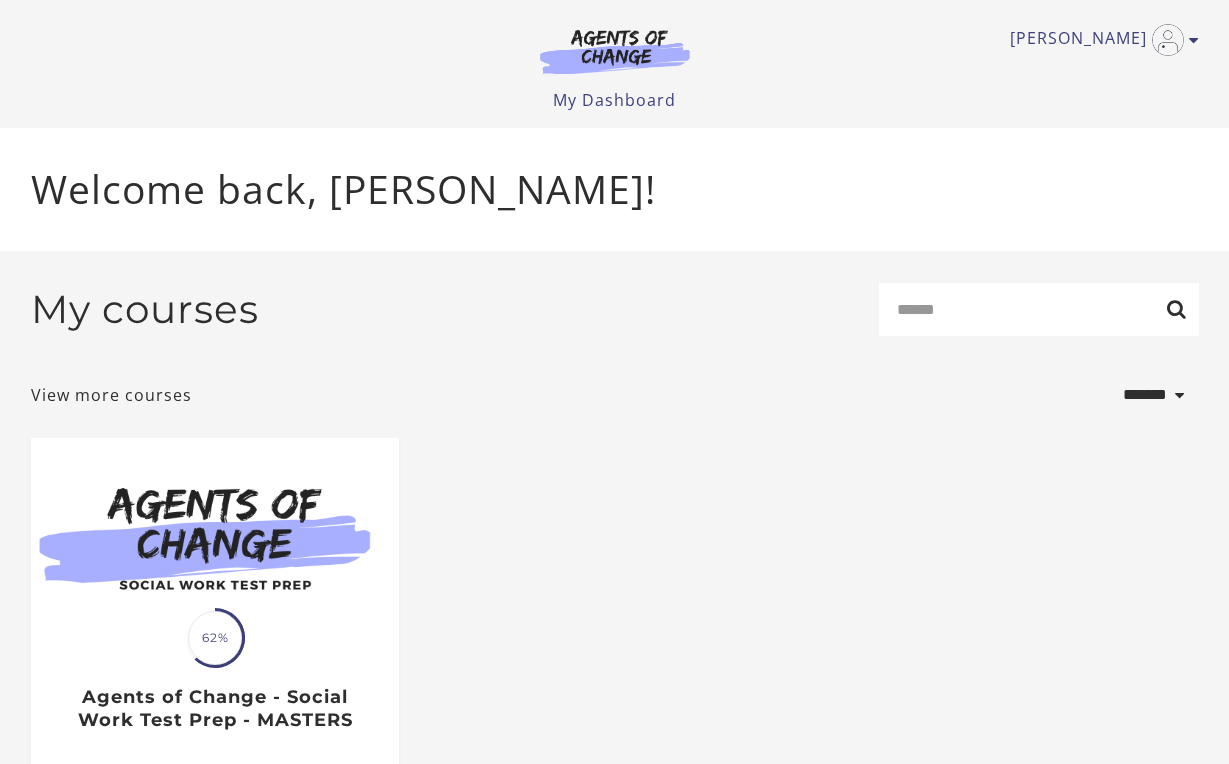 scroll, scrollTop: 132, scrollLeft: 0, axis: vertical 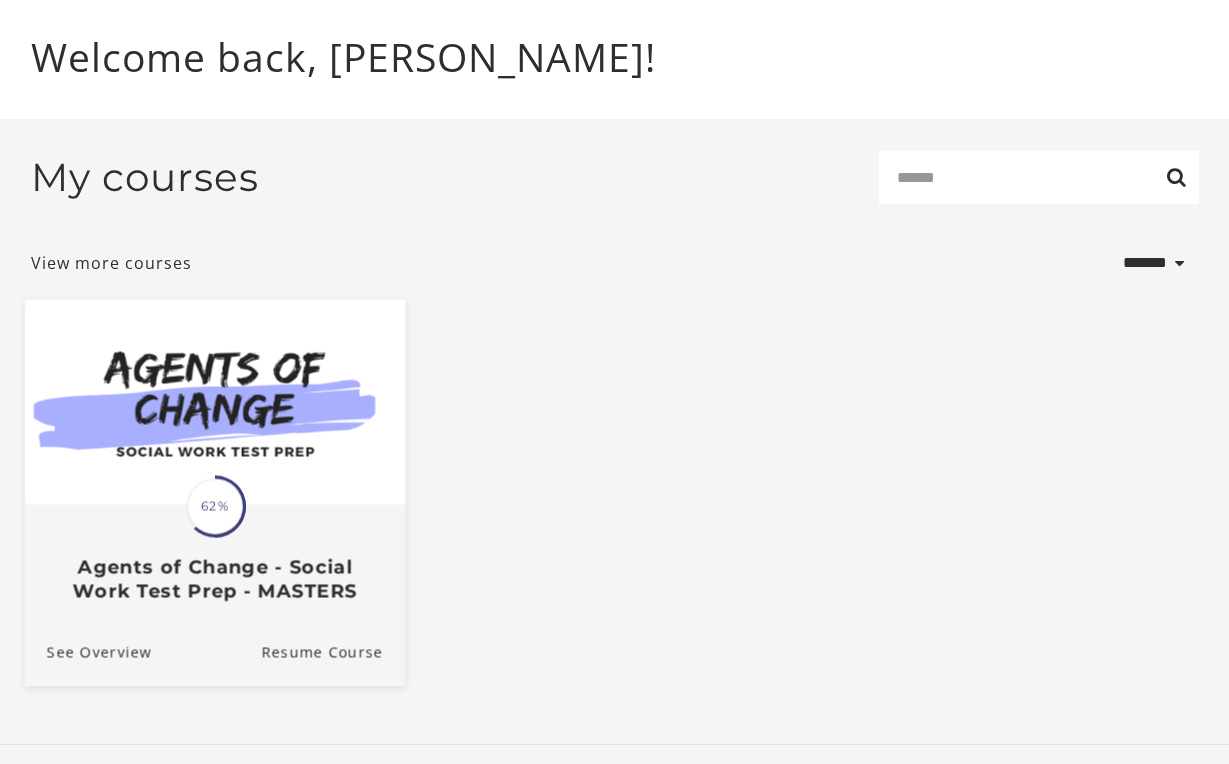 click on "62%" at bounding box center [215, 506] 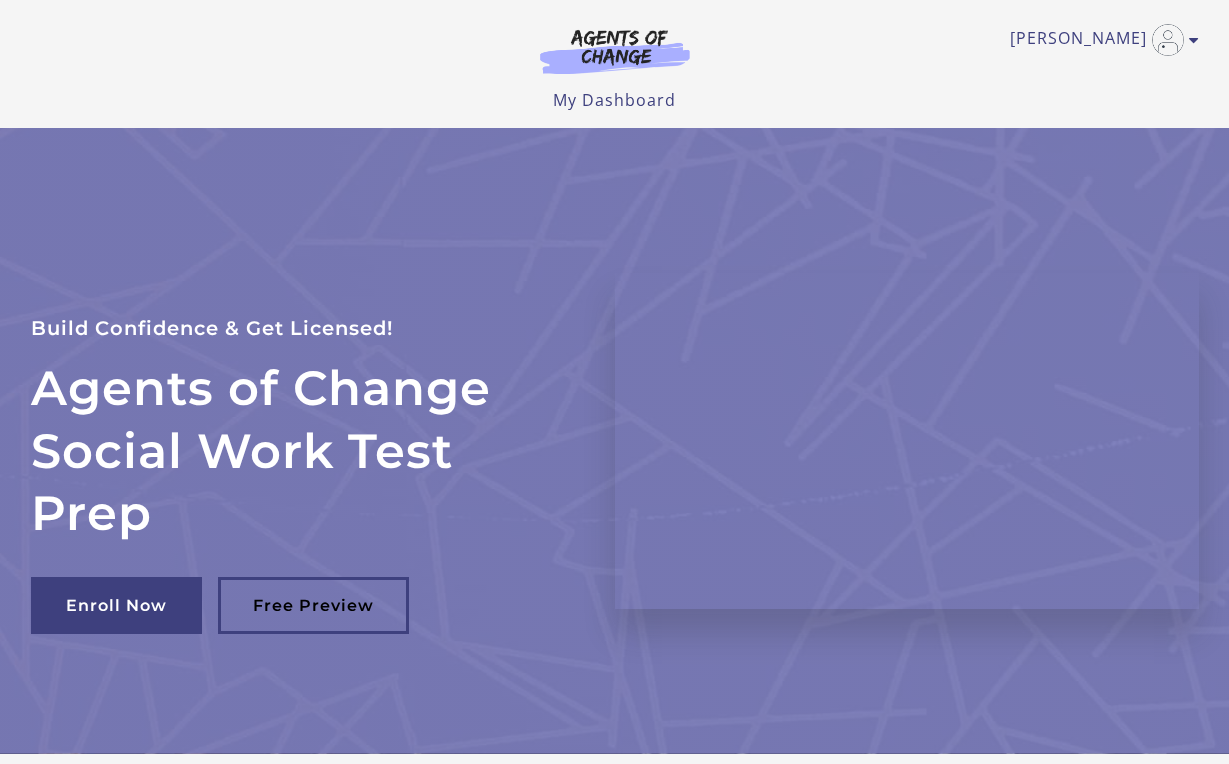 scroll, scrollTop: 0, scrollLeft: 0, axis: both 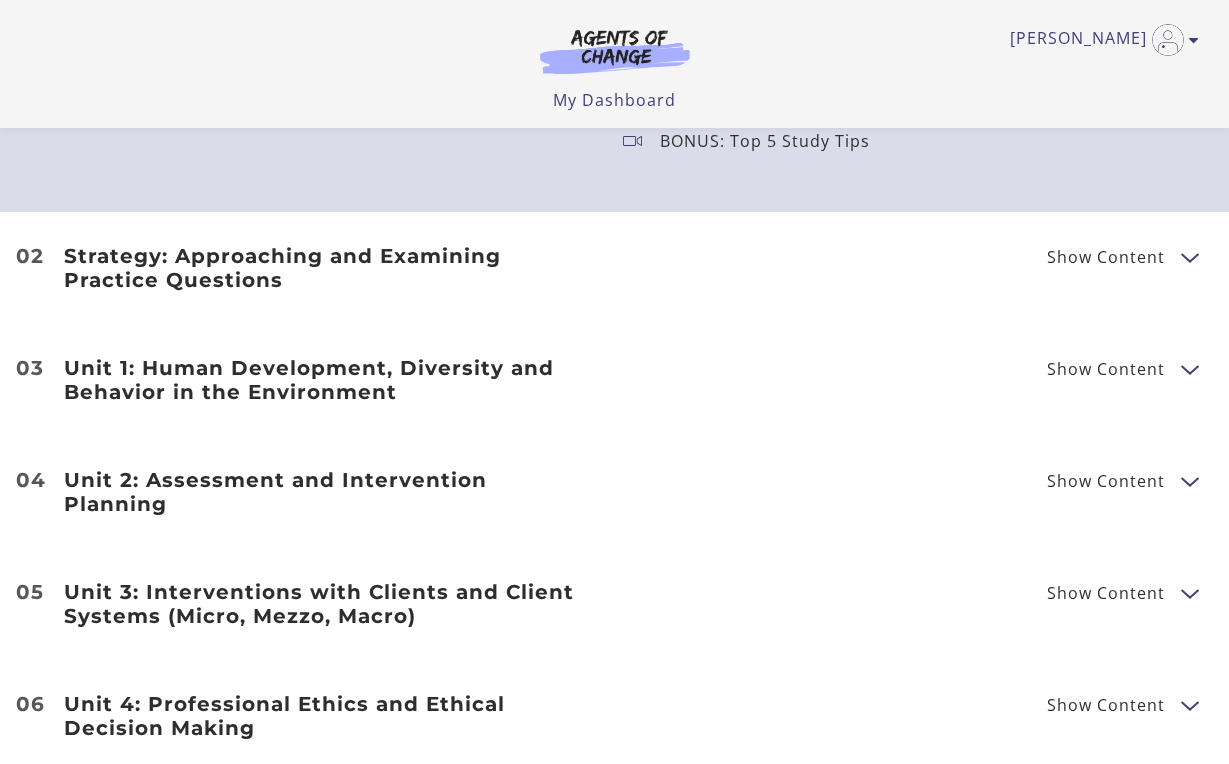 click on "Show Content" at bounding box center [1106, 257] 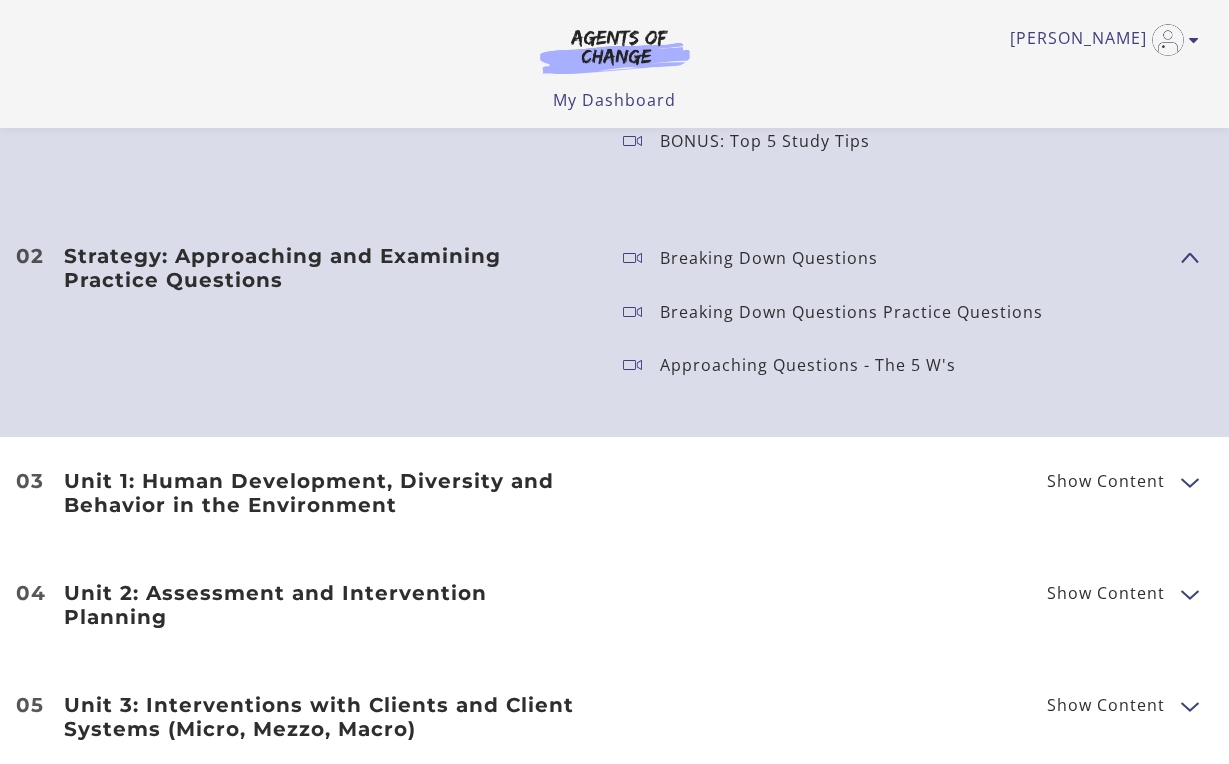 click on "Strategy: Approaching and Examining Practice Questions" at bounding box center [327, 268] 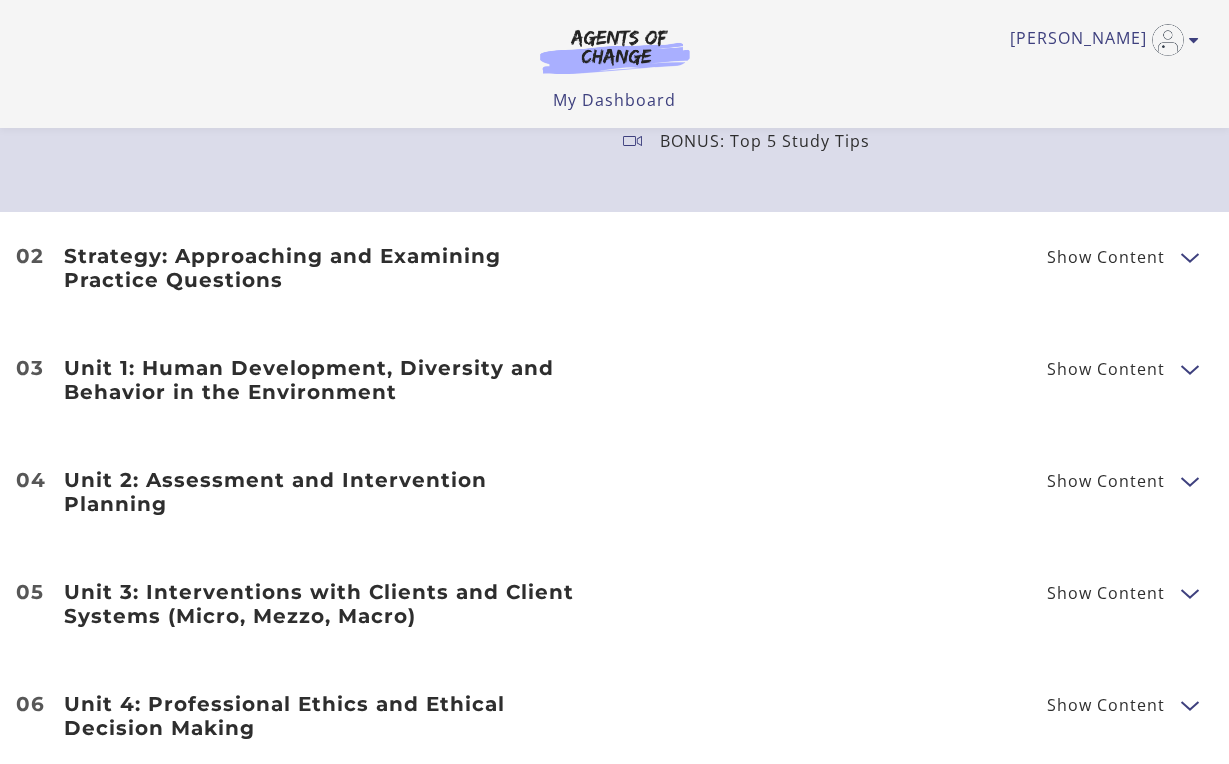 click on "Strategy: Approaching and Examining Practice Questions" at bounding box center (327, 268) 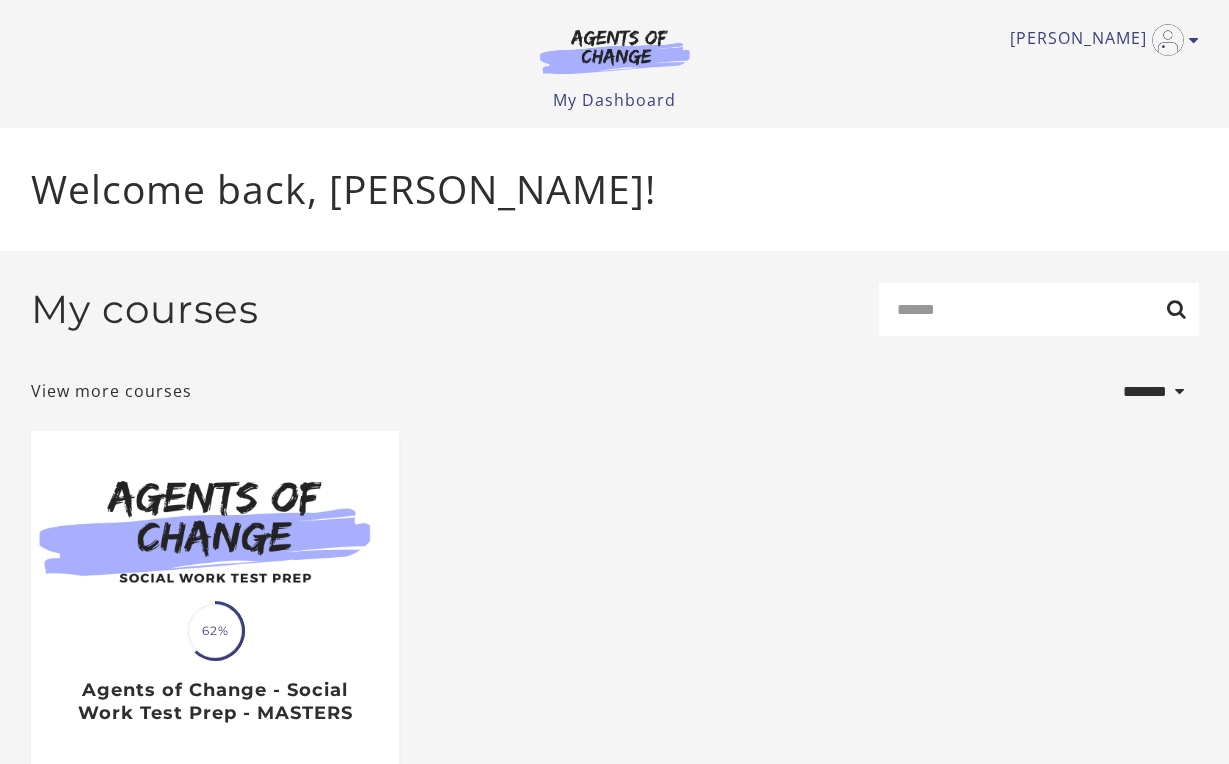 select on "*******" 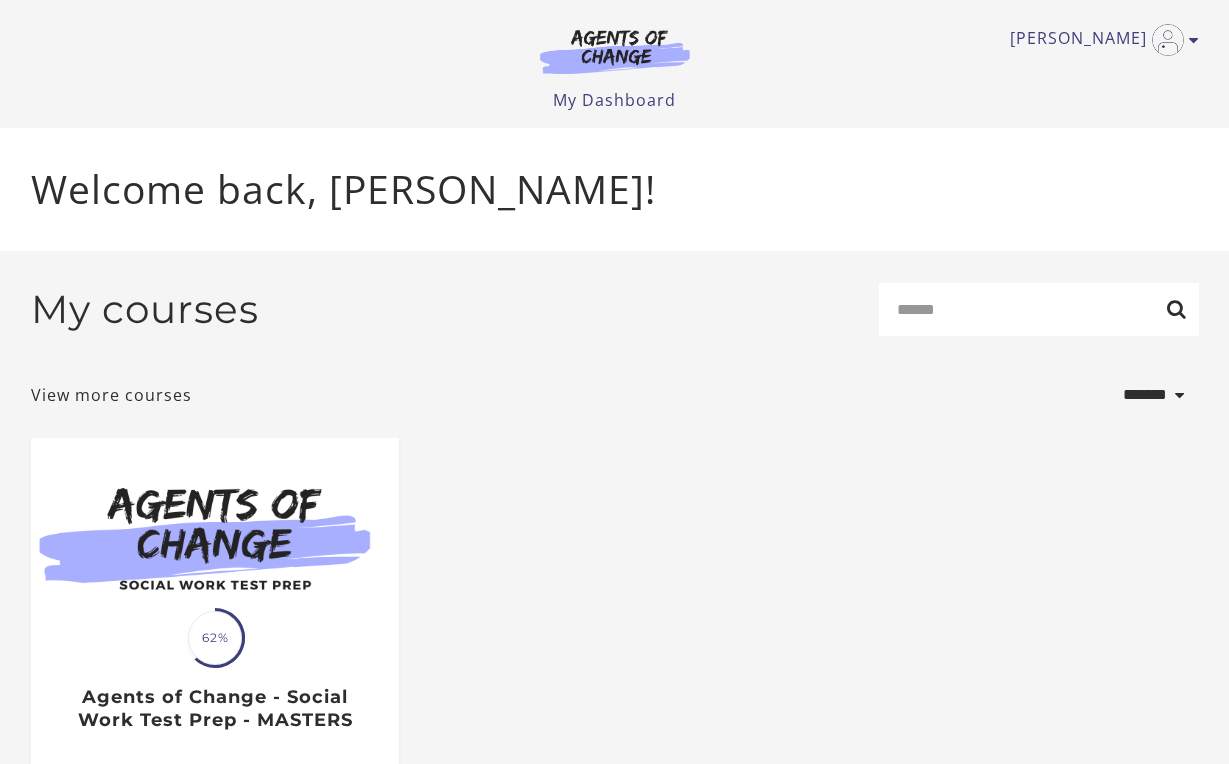 scroll, scrollTop: 132, scrollLeft: 0, axis: vertical 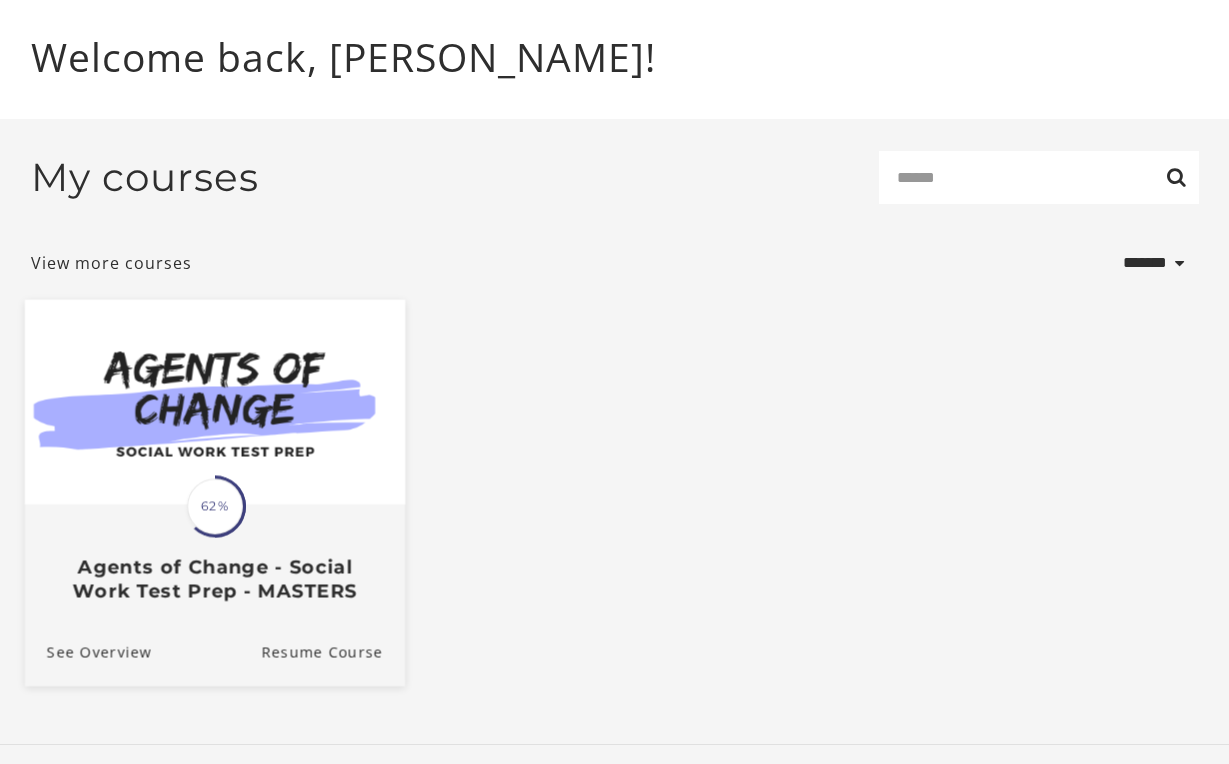 click on "62%" at bounding box center (215, 506) 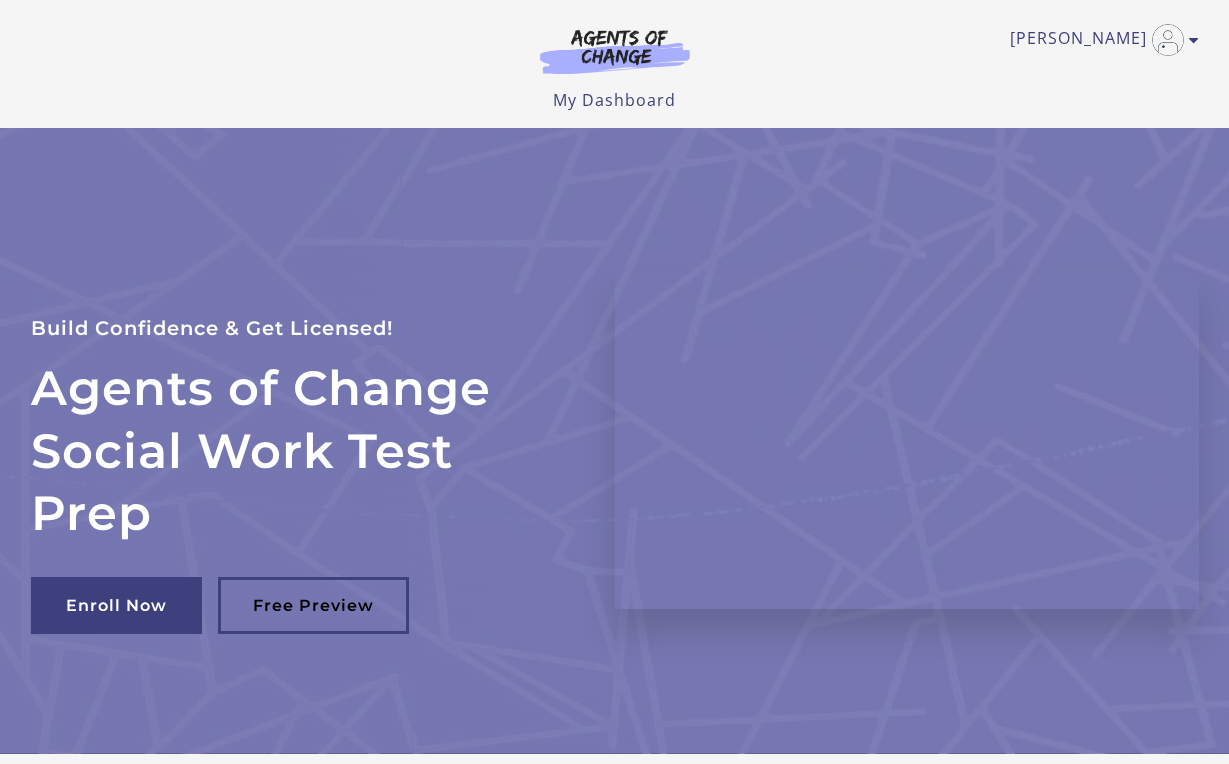 scroll, scrollTop: 0, scrollLeft: 0, axis: both 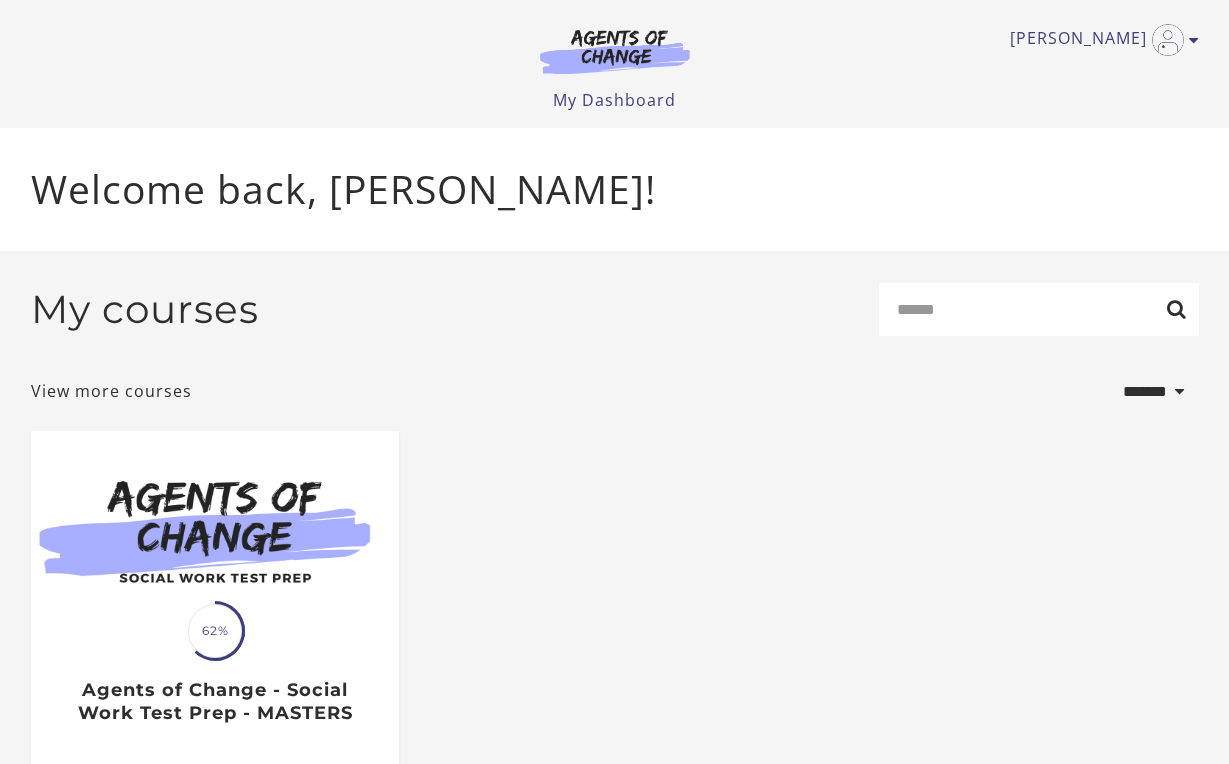 select on "*******" 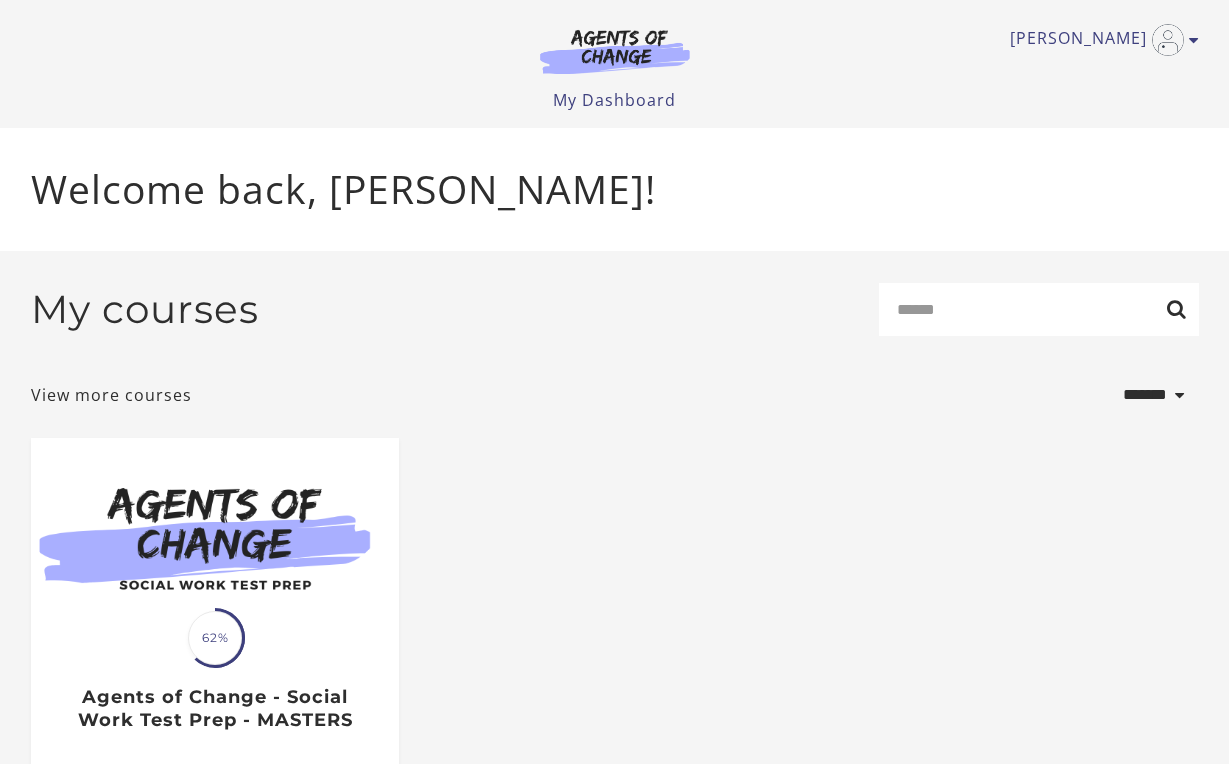 scroll, scrollTop: 132, scrollLeft: 0, axis: vertical 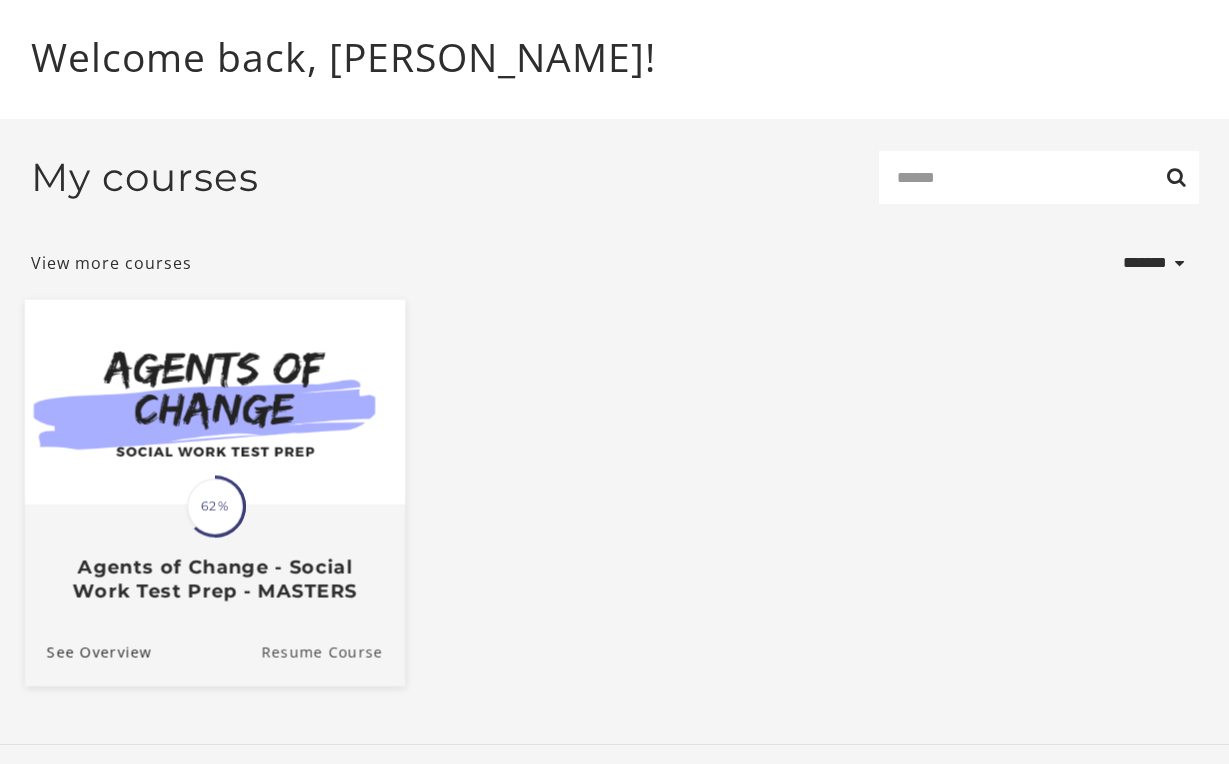click on "Resume Course" at bounding box center [333, 652] 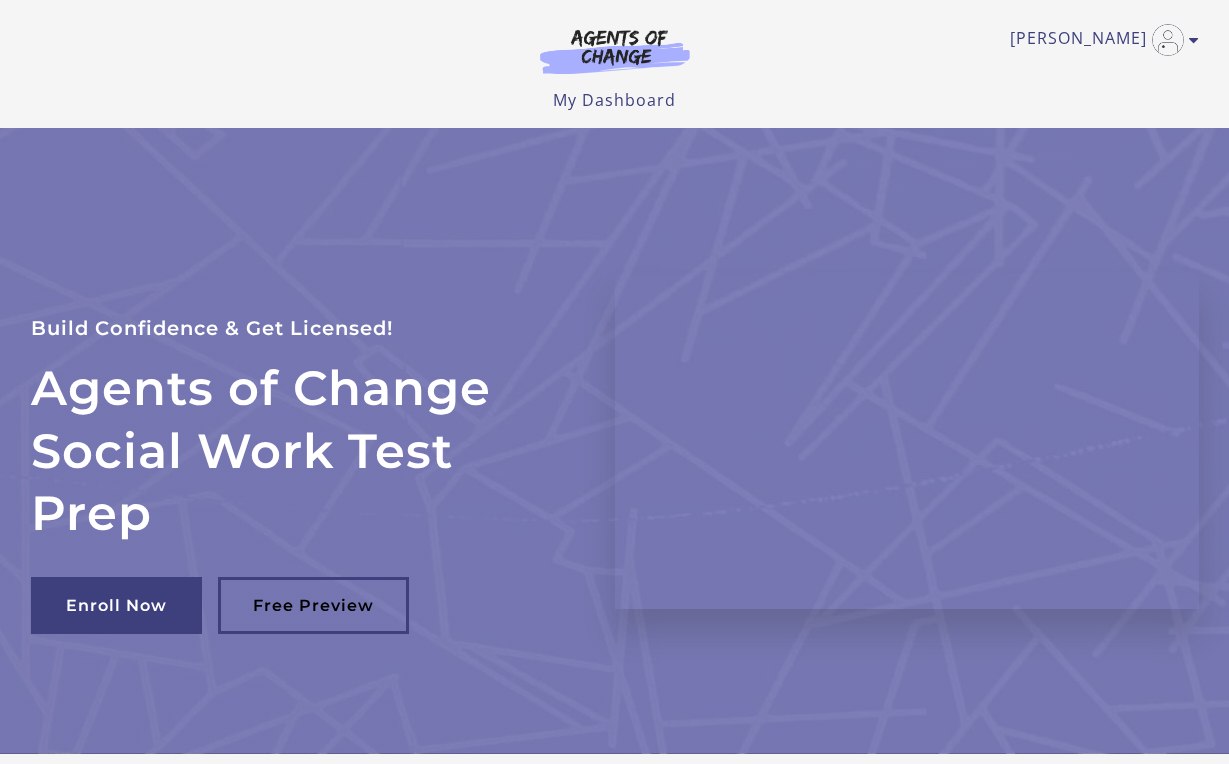scroll, scrollTop: 0, scrollLeft: 0, axis: both 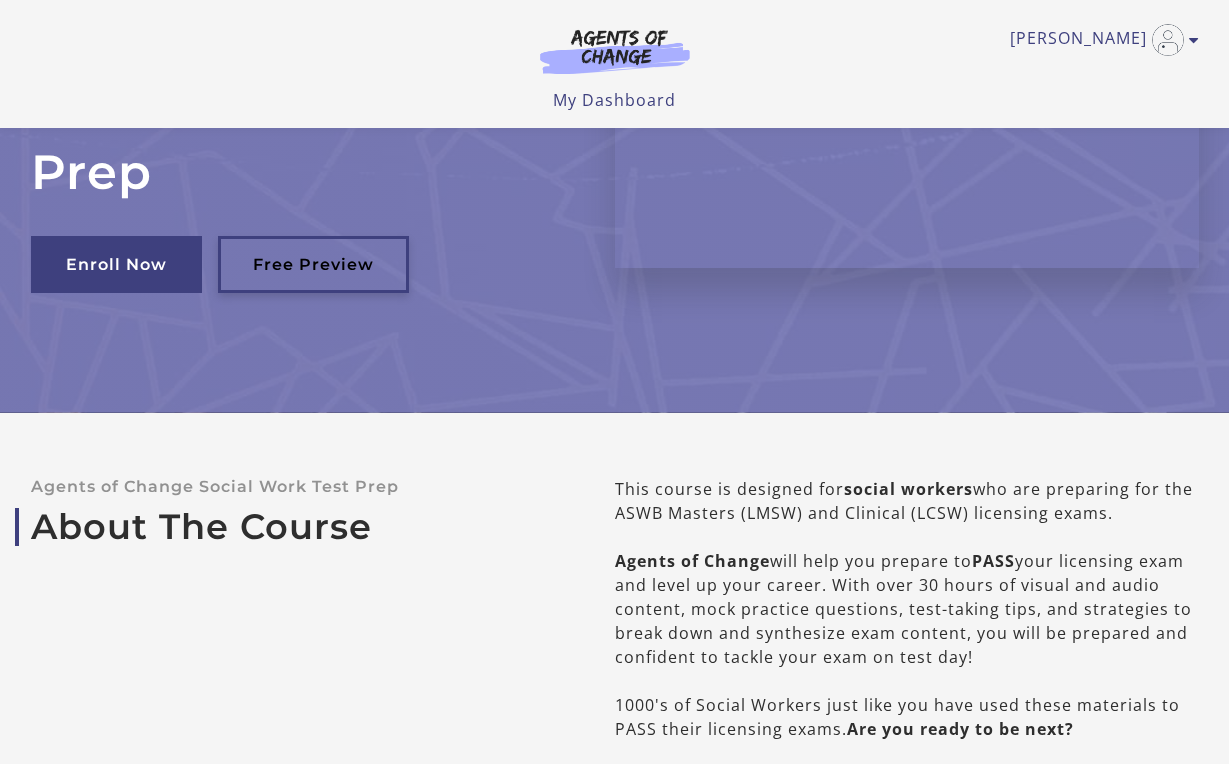 click on "Free Preview" at bounding box center (313, 264) 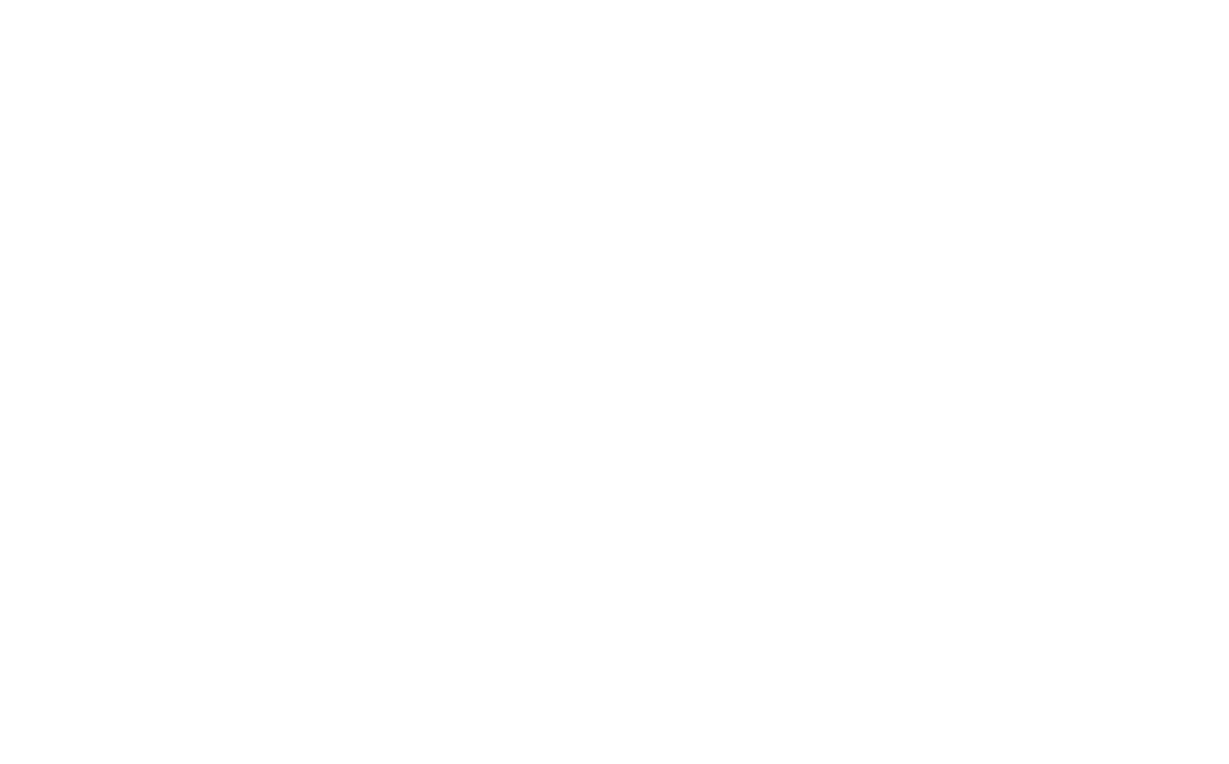 scroll, scrollTop: 0, scrollLeft: 0, axis: both 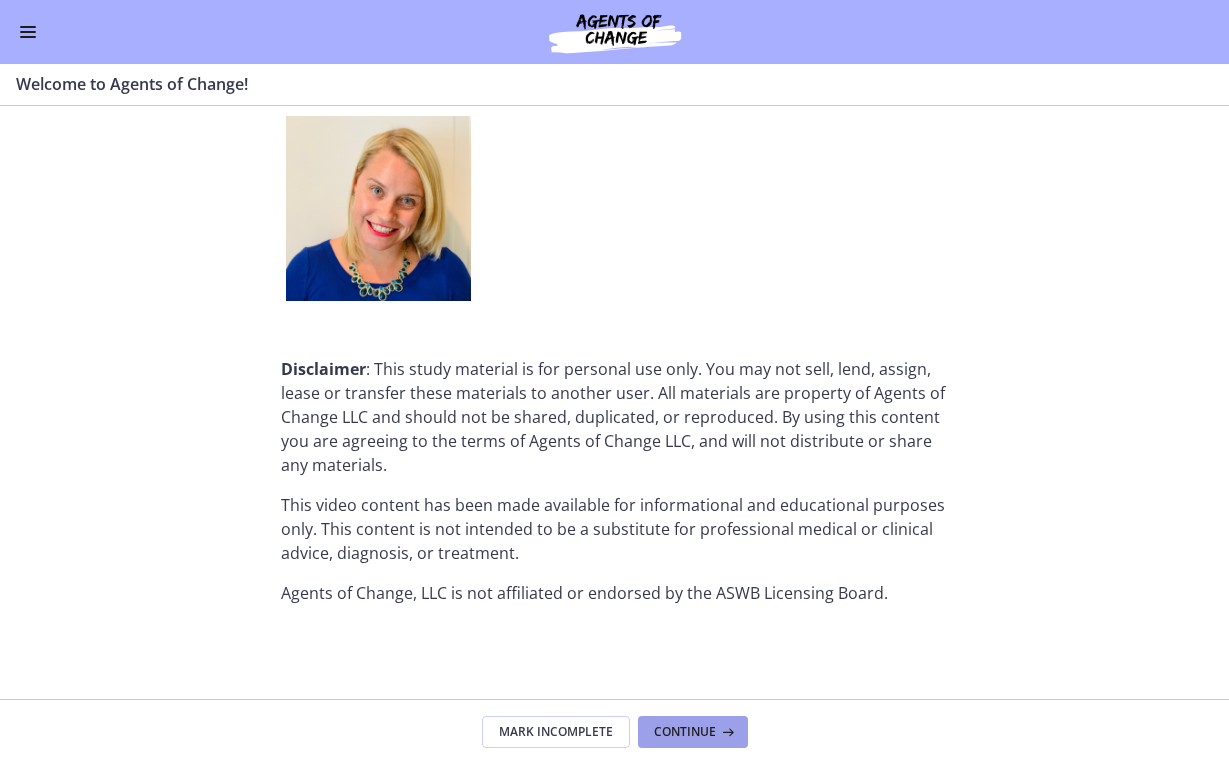 click on "Continue" at bounding box center [685, 732] 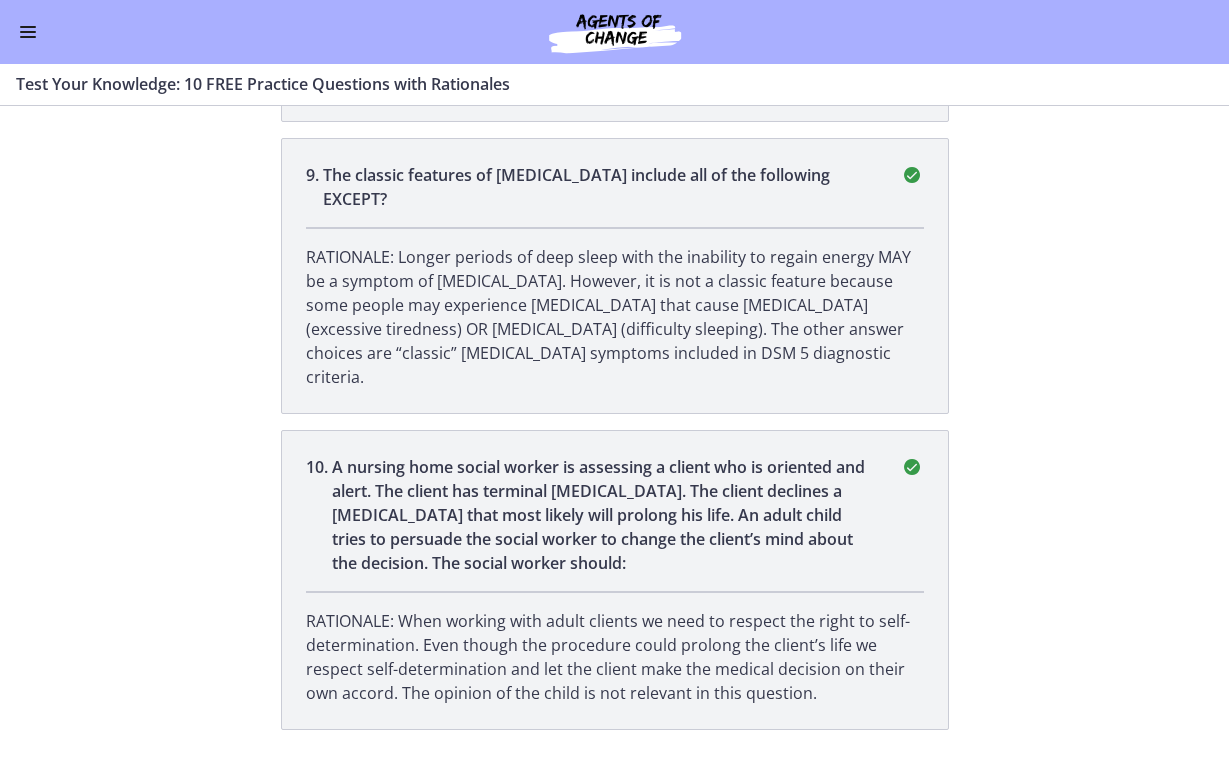 scroll, scrollTop: 2902, scrollLeft: 0, axis: vertical 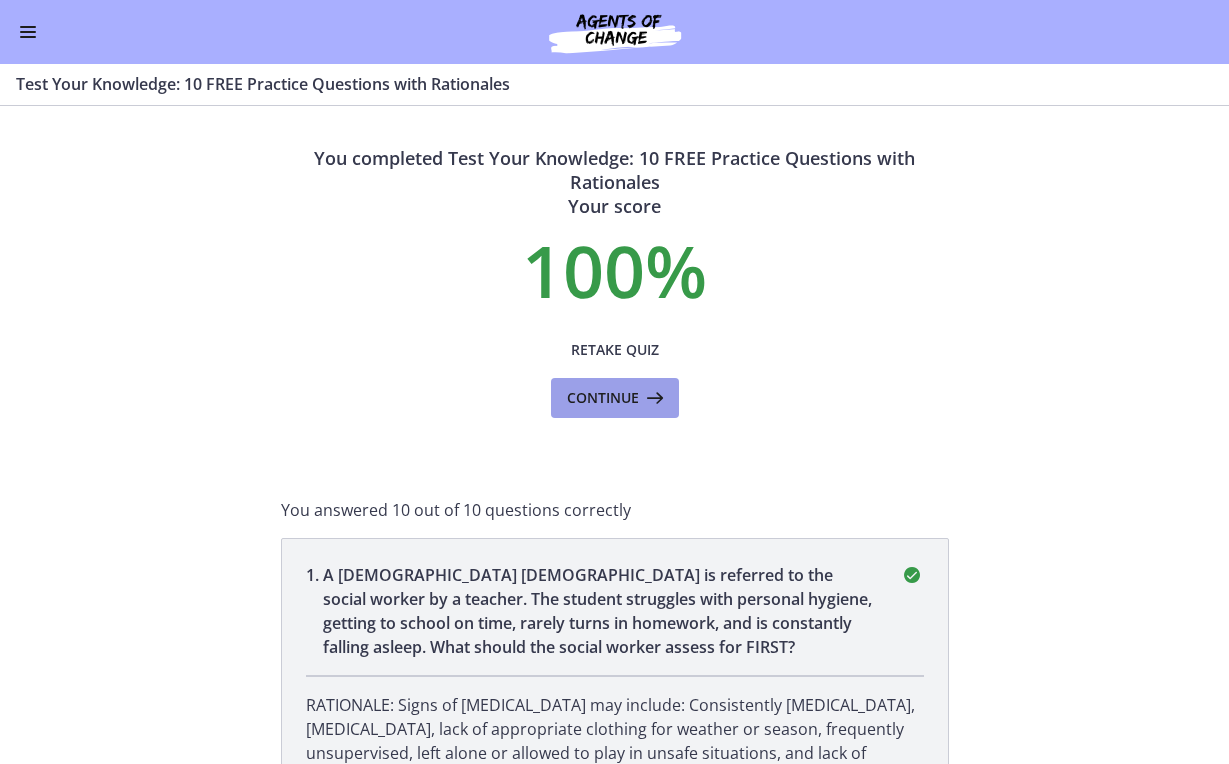 click on "Continue" at bounding box center (615, 398) 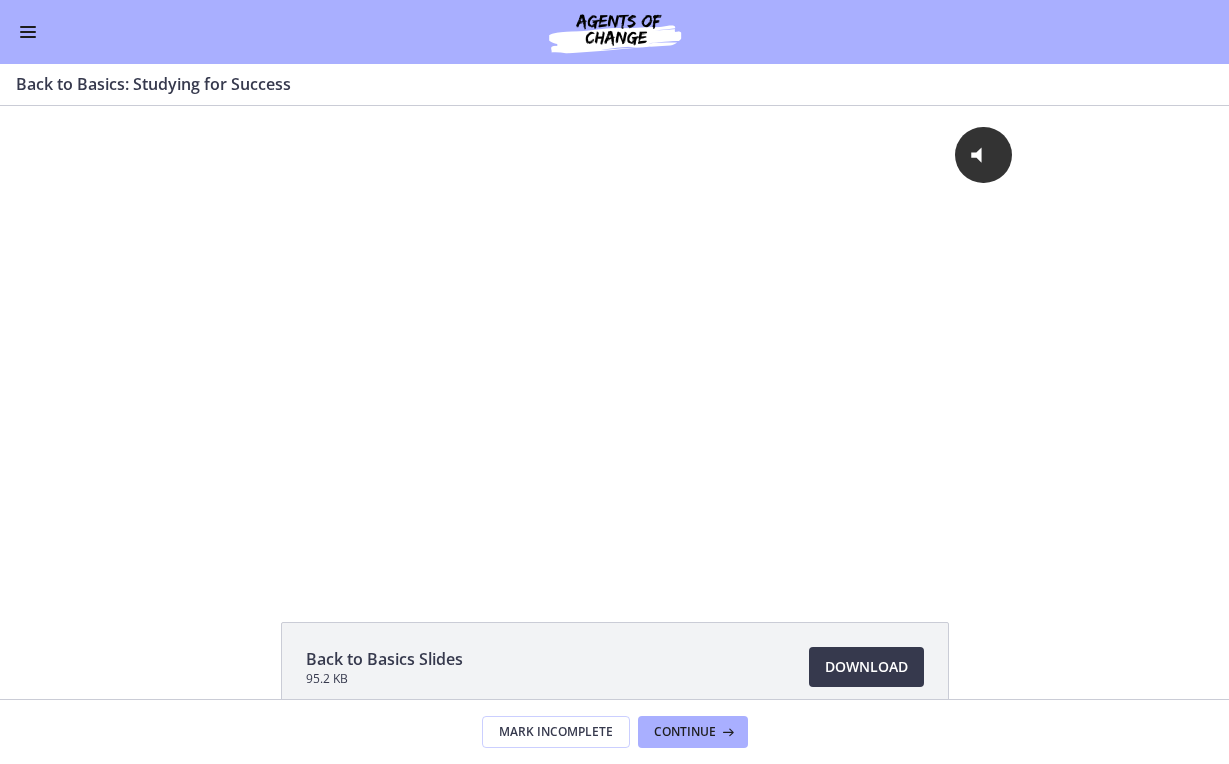scroll, scrollTop: 0, scrollLeft: 0, axis: both 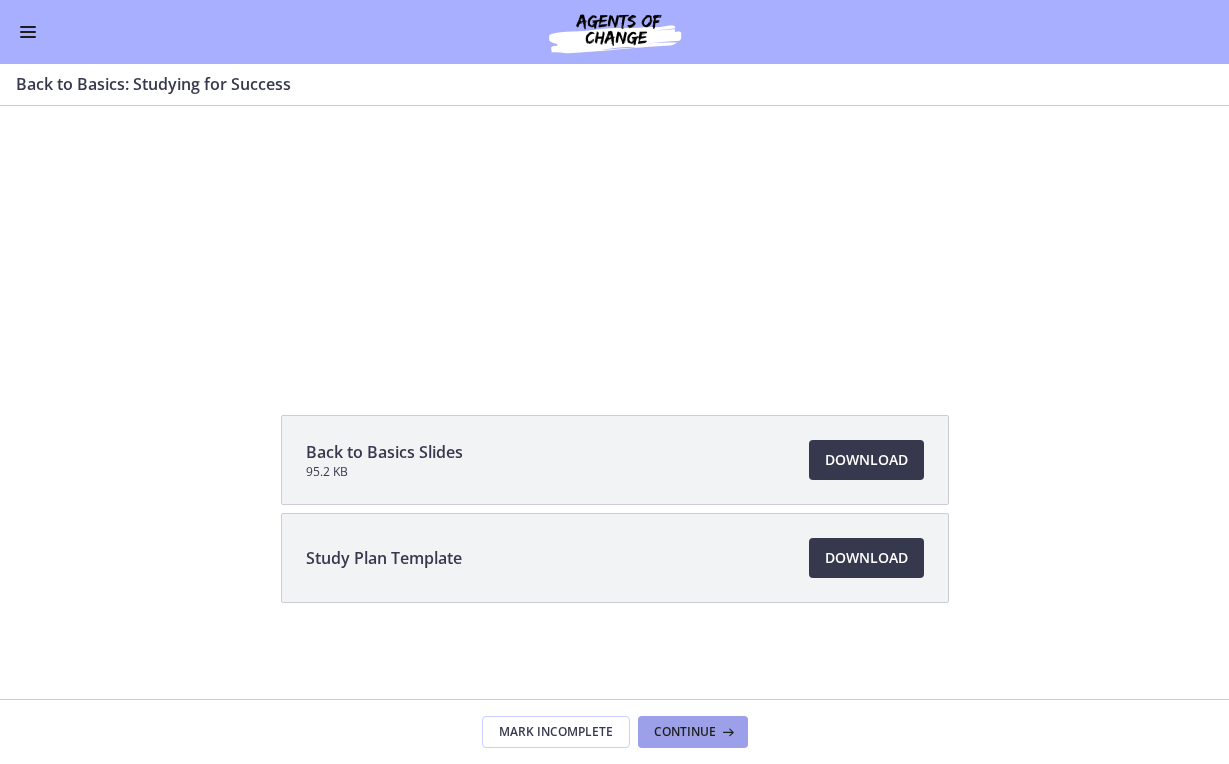 click on "Continue" at bounding box center (685, 732) 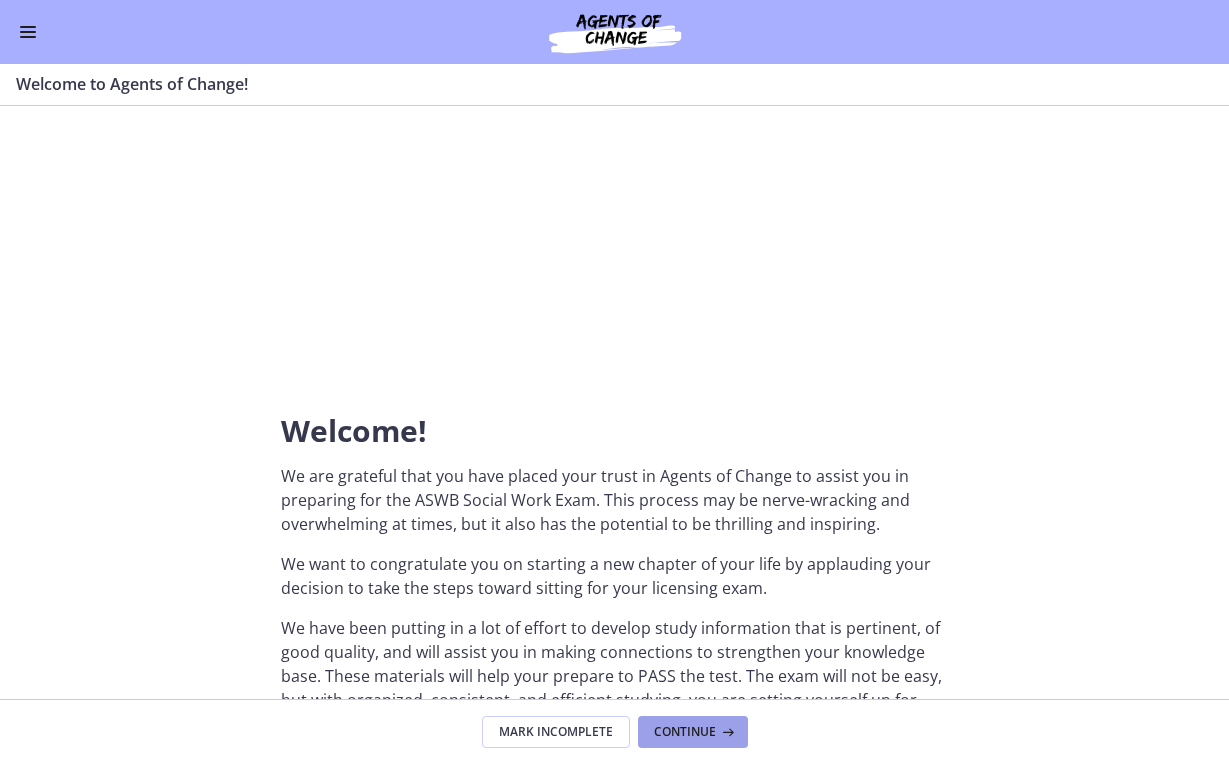scroll, scrollTop: 0, scrollLeft: 0, axis: both 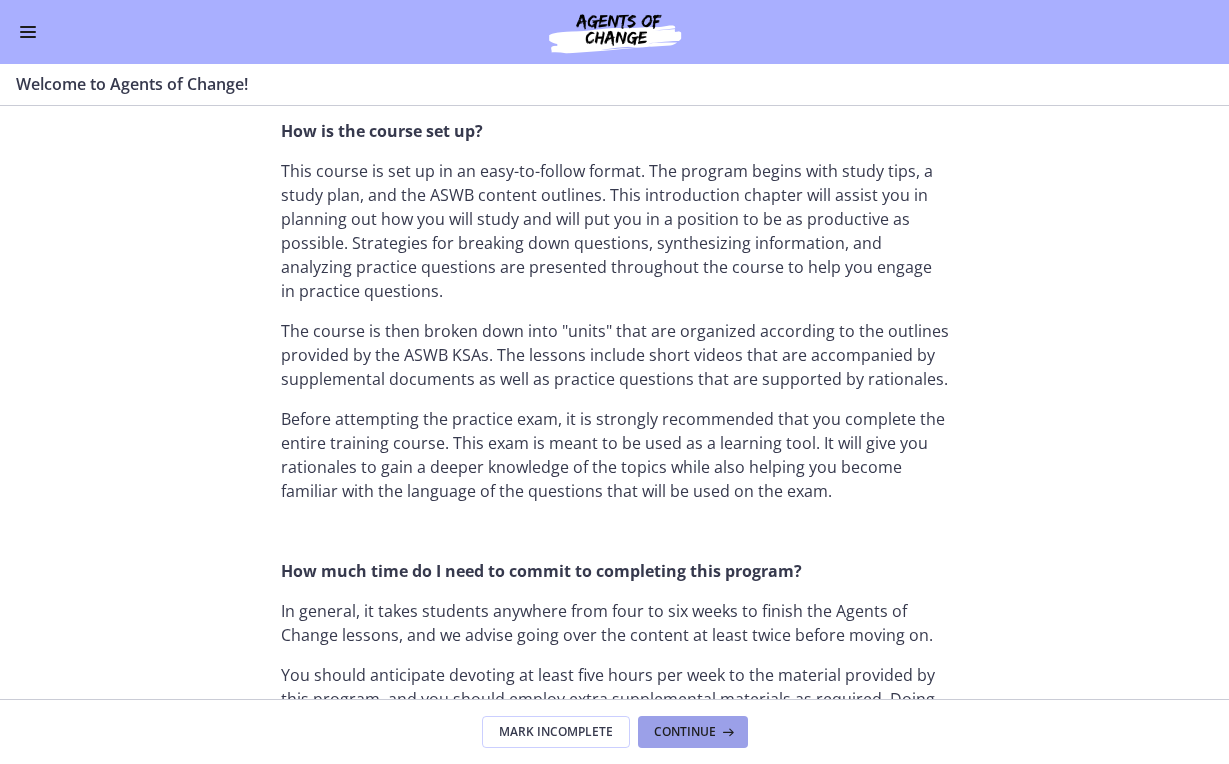 click on "Continue" at bounding box center (685, 732) 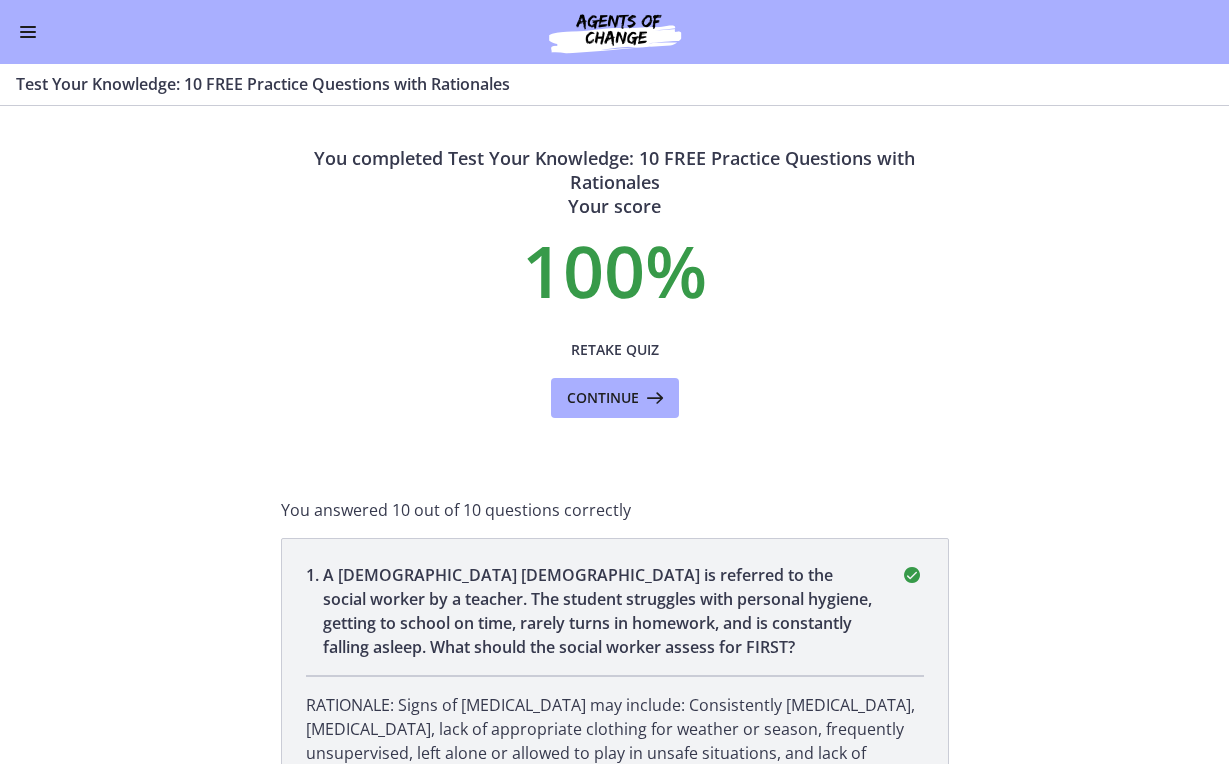 scroll, scrollTop: 0, scrollLeft: 0, axis: both 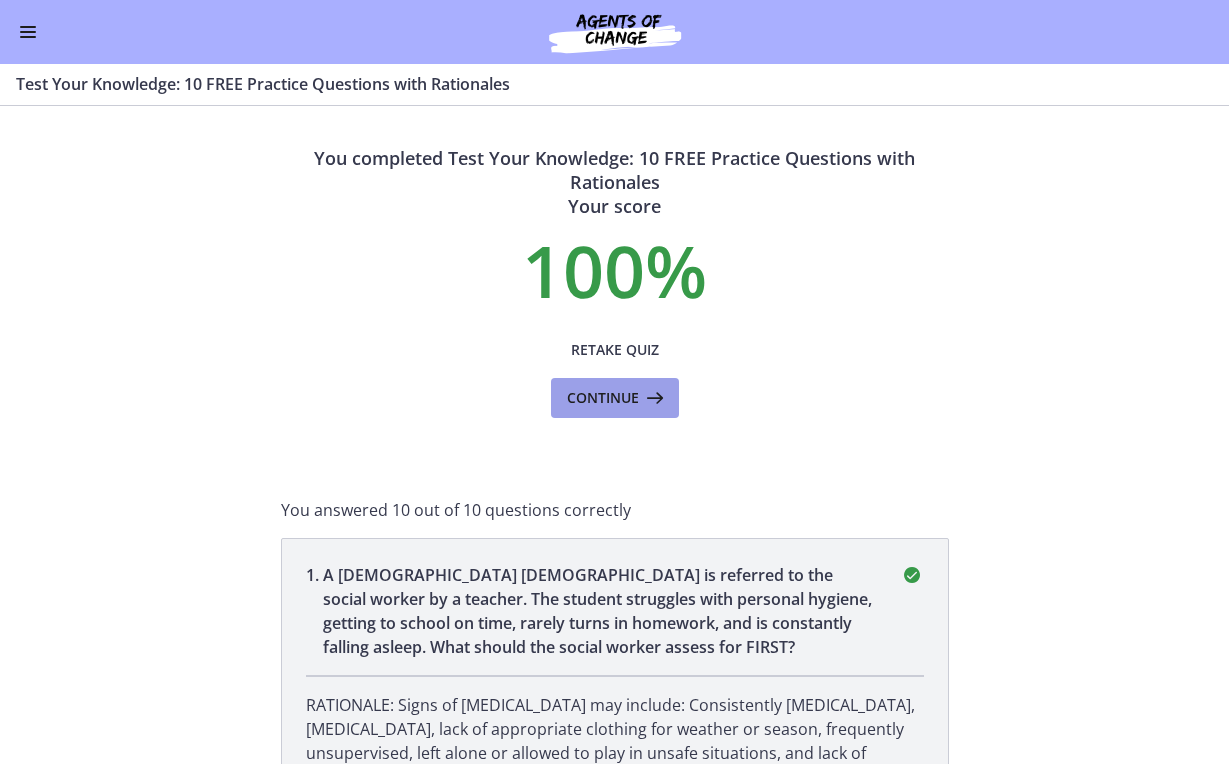 click on "Continue" at bounding box center (603, 398) 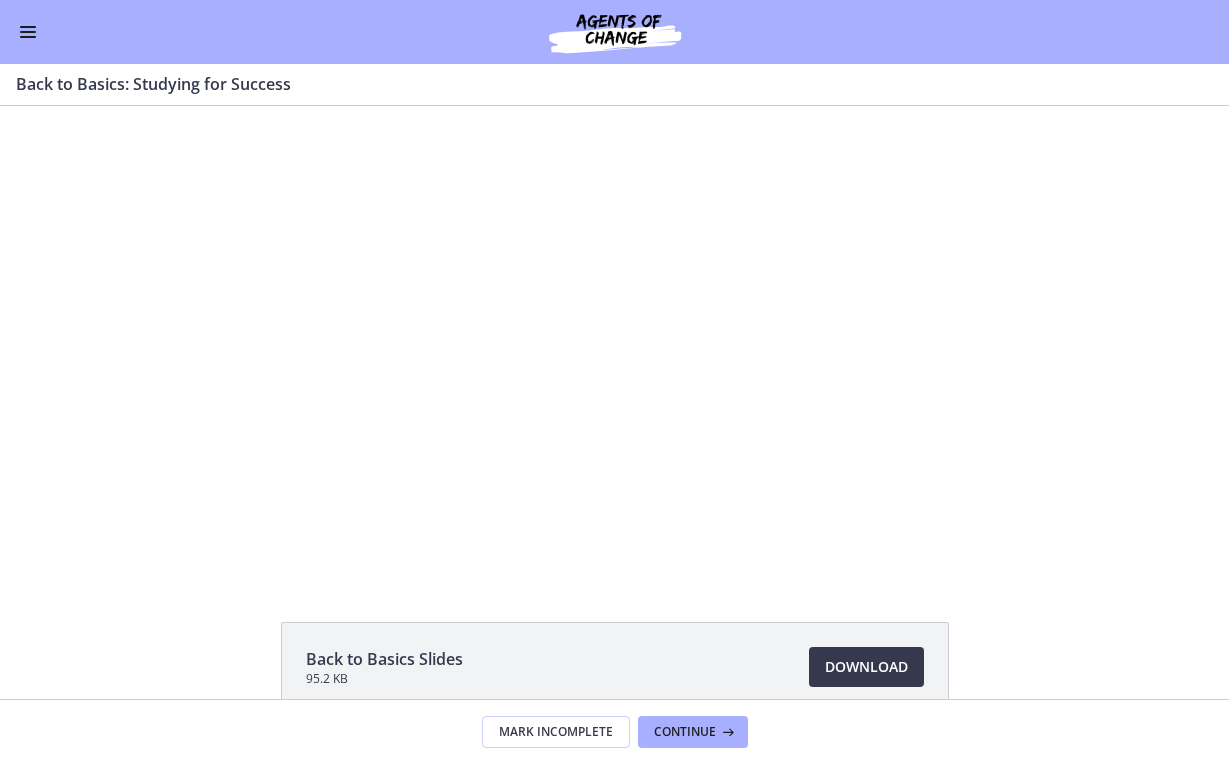 scroll, scrollTop: 0, scrollLeft: 0, axis: both 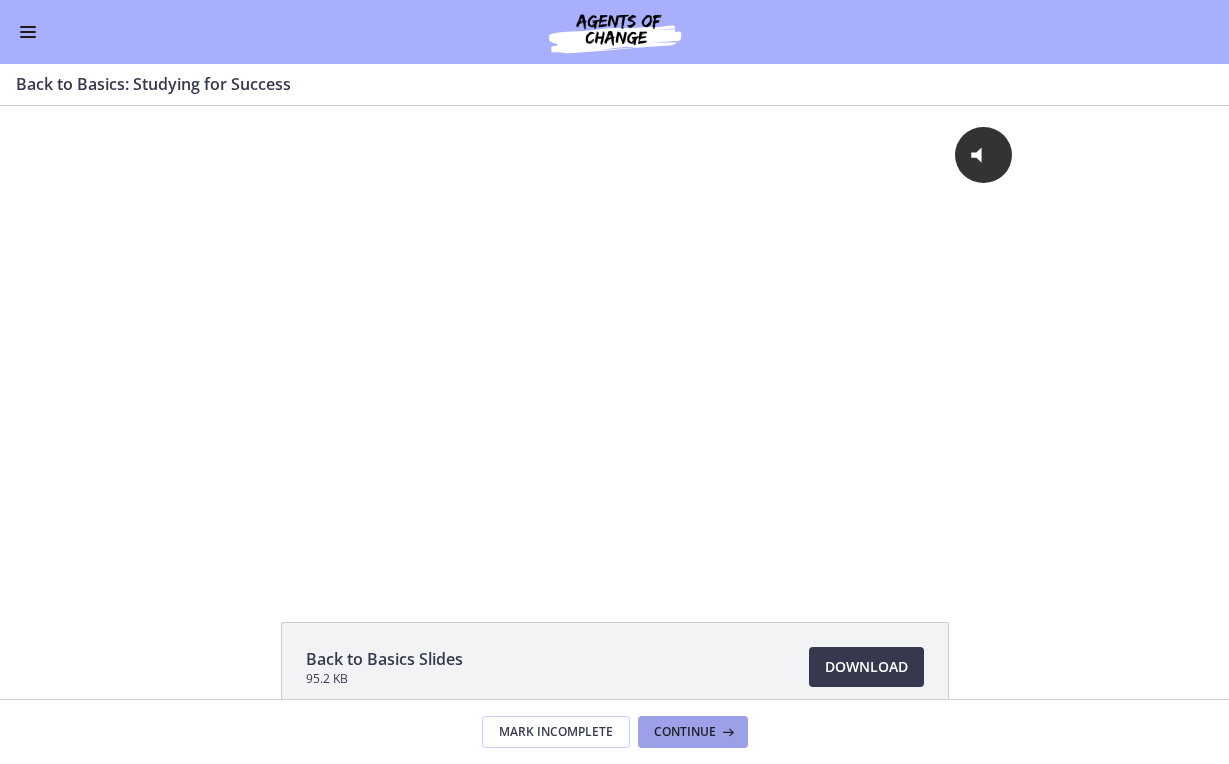click on "Continue" at bounding box center [685, 732] 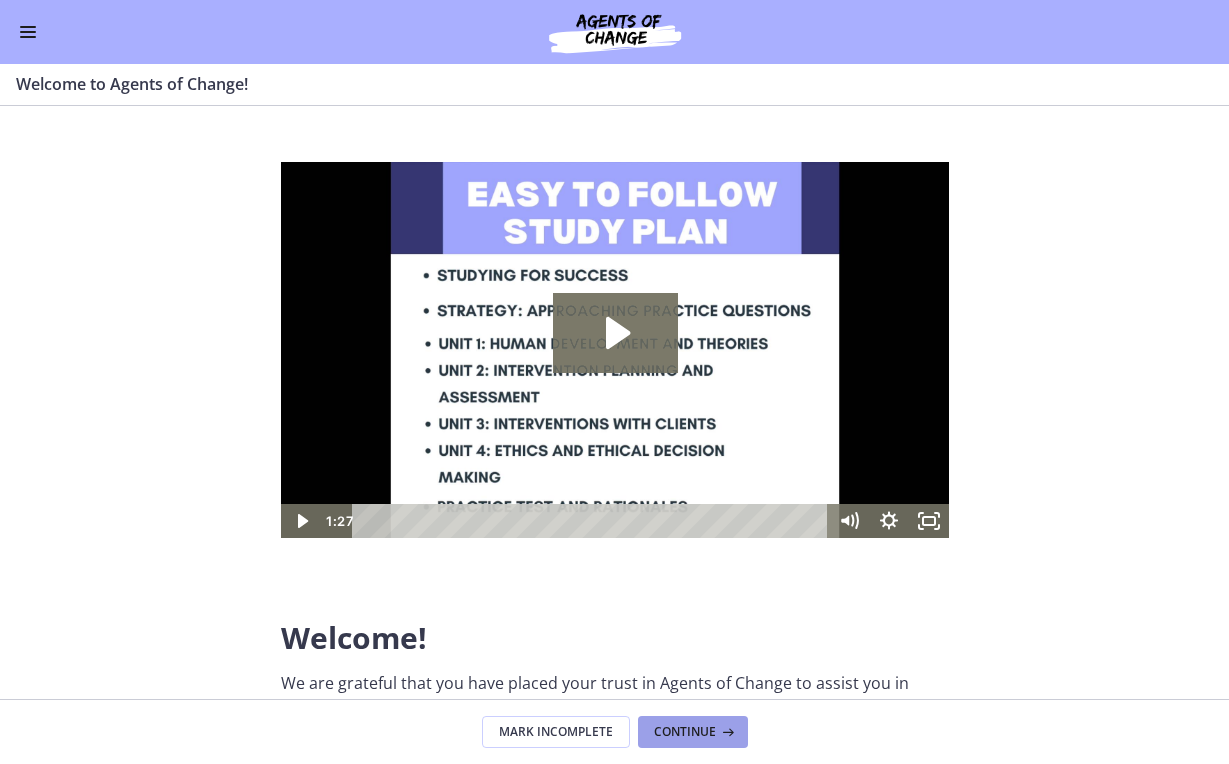 scroll, scrollTop: 0, scrollLeft: 0, axis: both 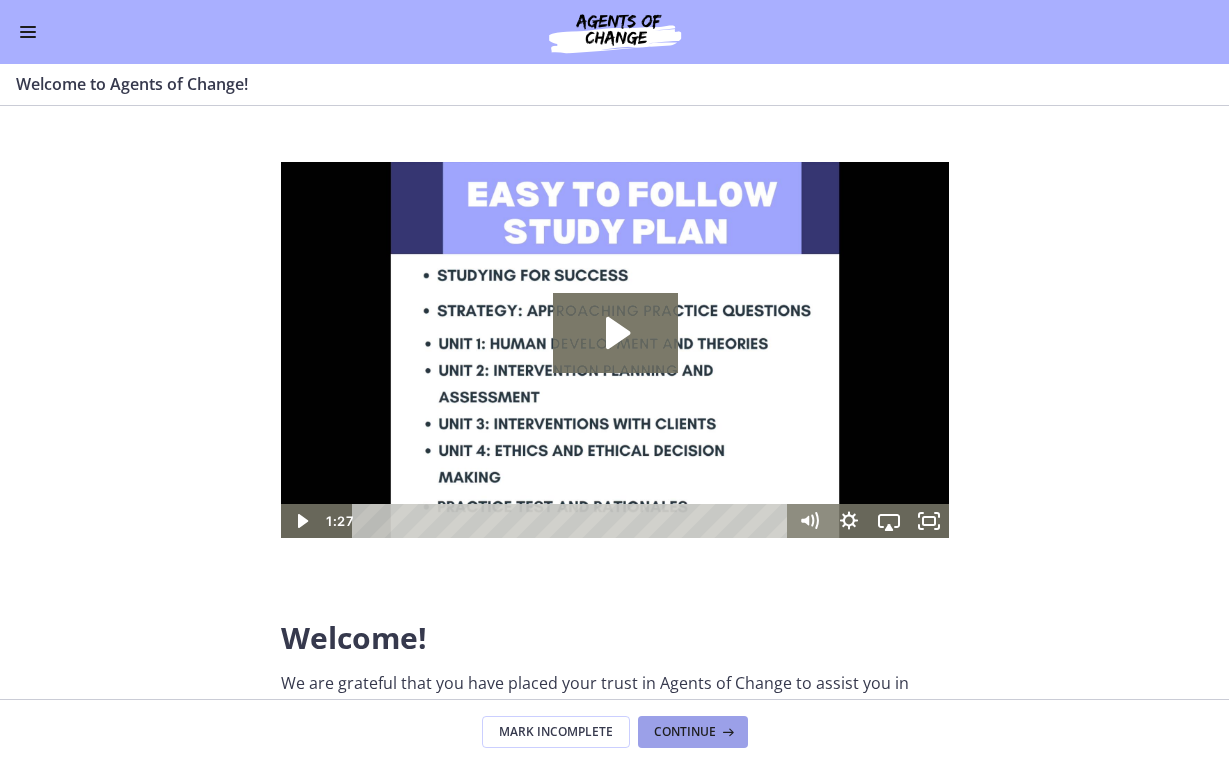 click on "Continue" at bounding box center [685, 732] 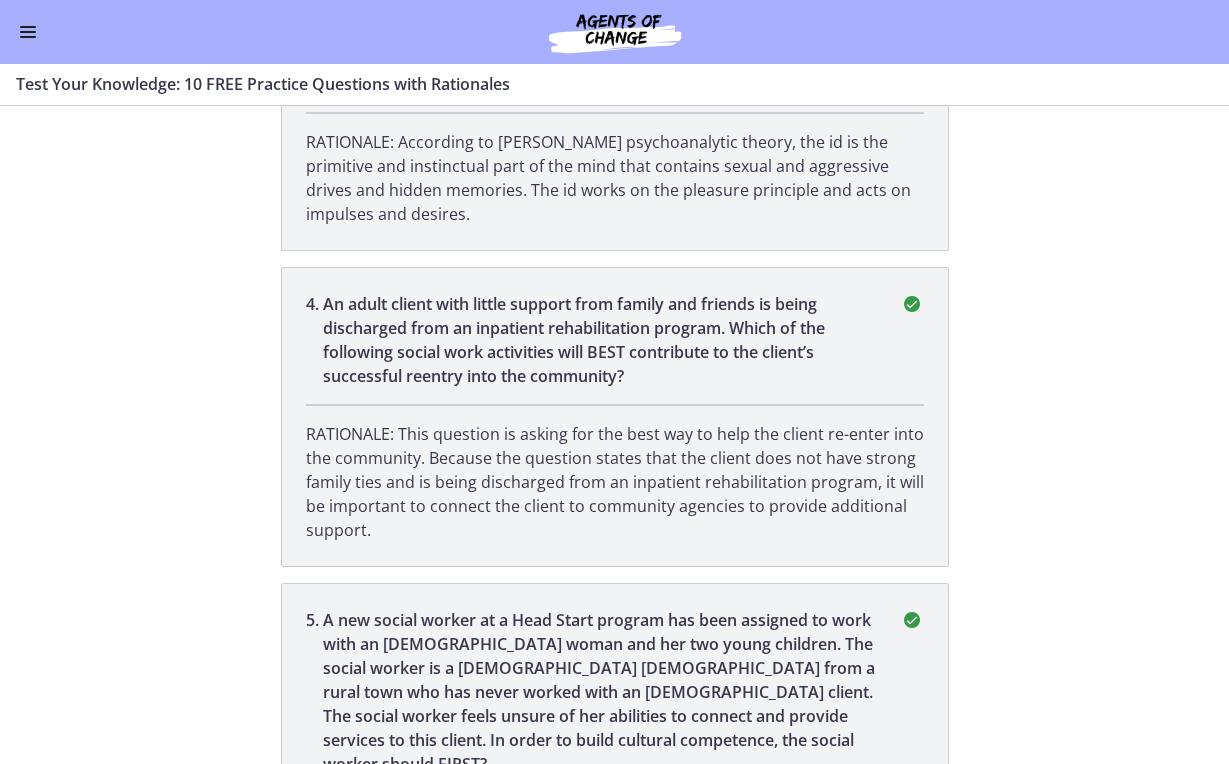 scroll, scrollTop: 633, scrollLeft: 0, axis: vertical 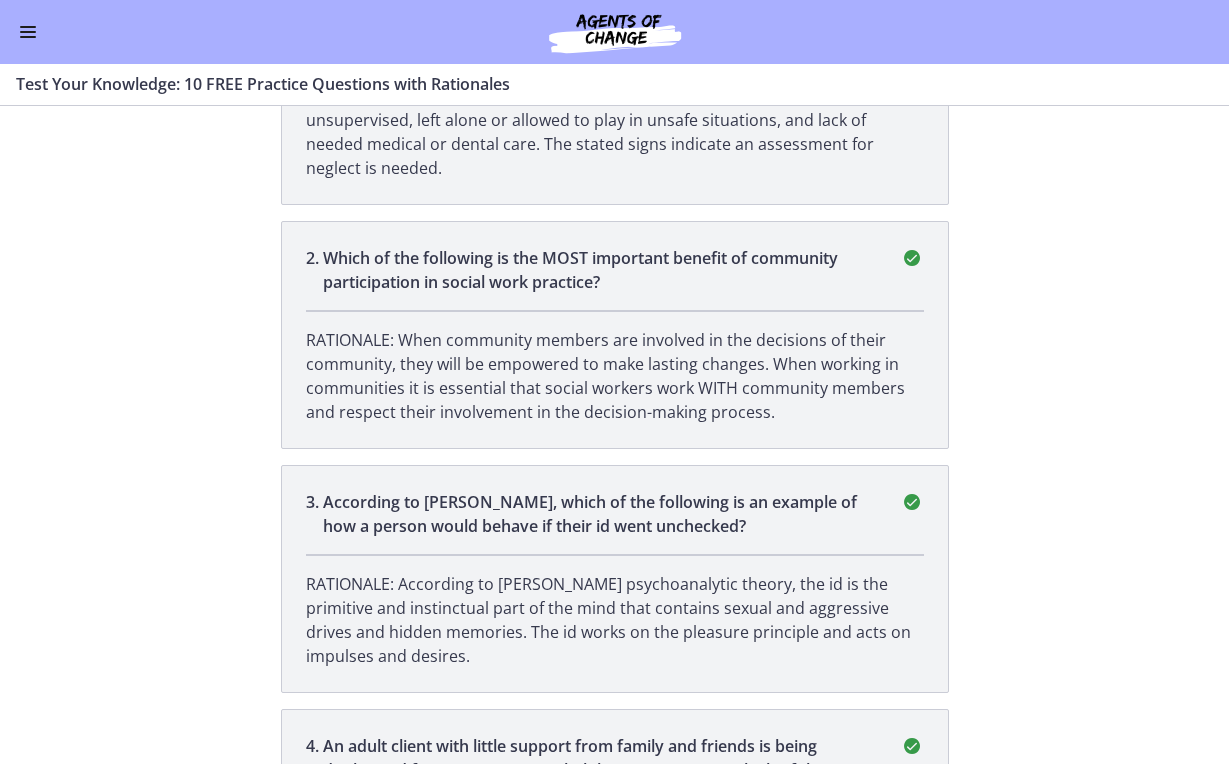 click at bounding box center [28, 32] 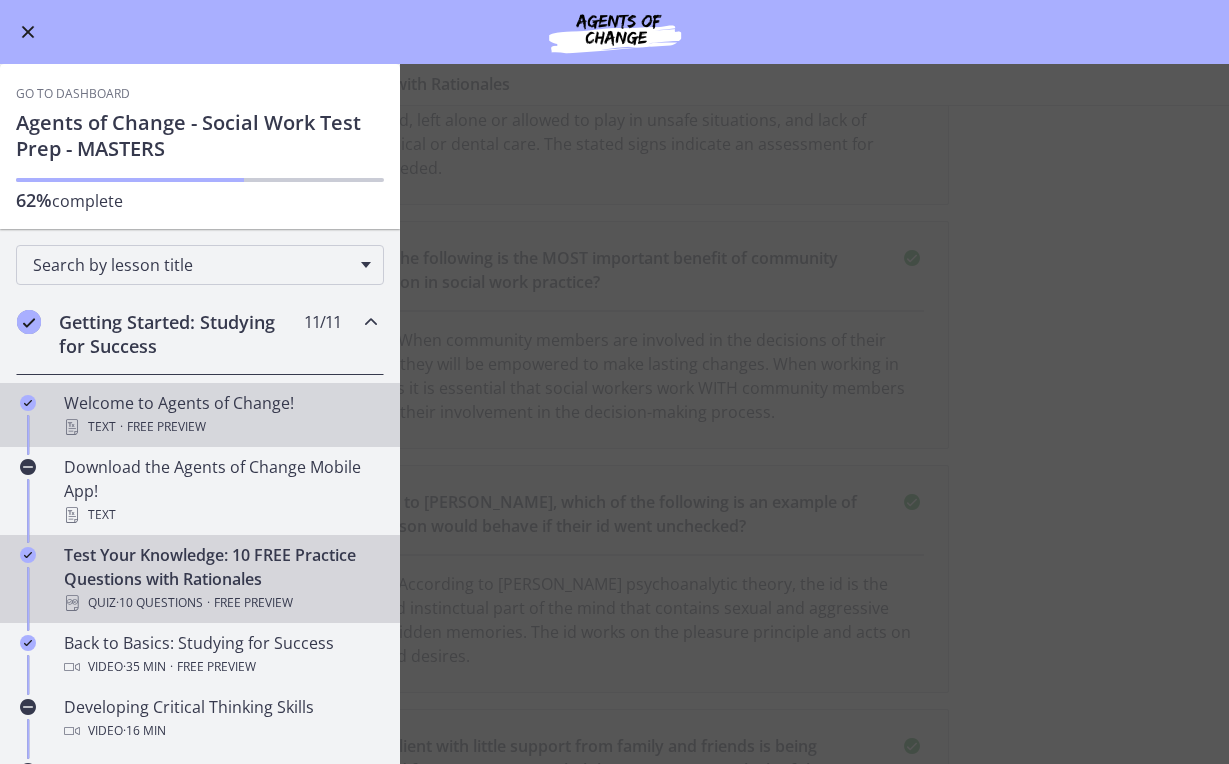 click on "Free preview" at bounding box center [166, 427] 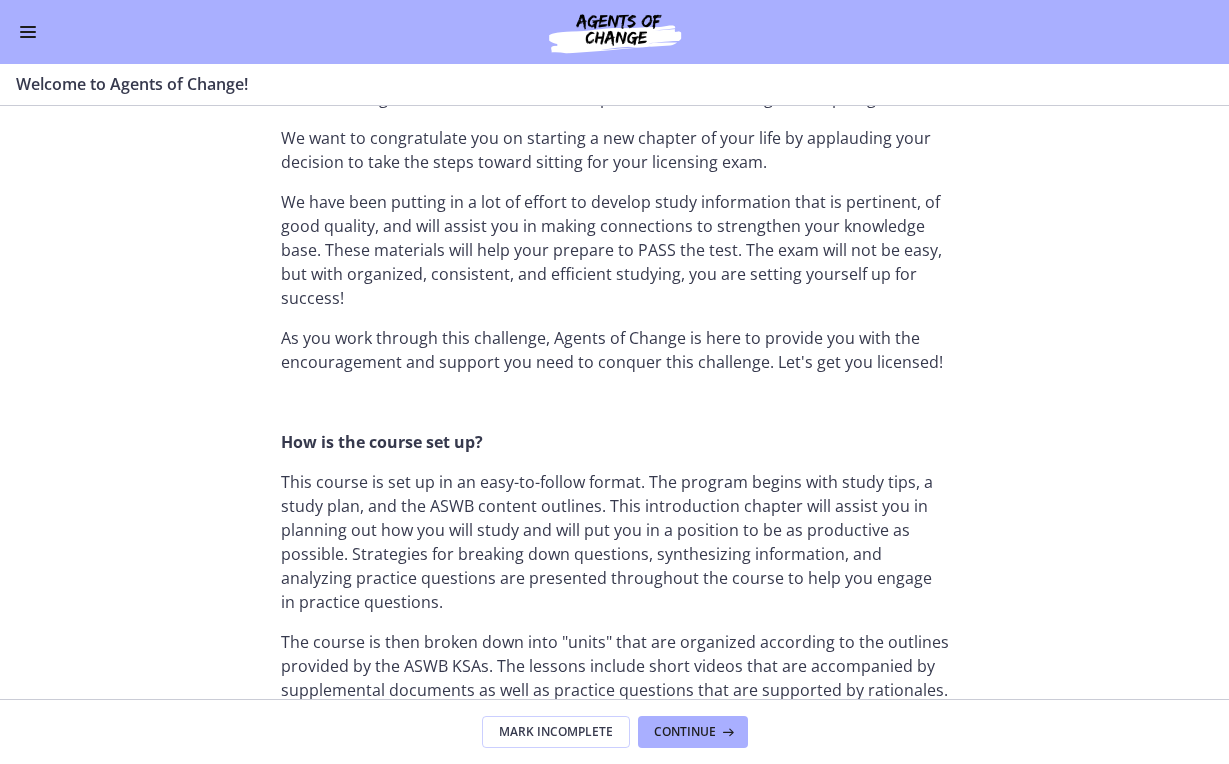 scroll, scrollTop: 0, scrollLeft: 0, axis: both 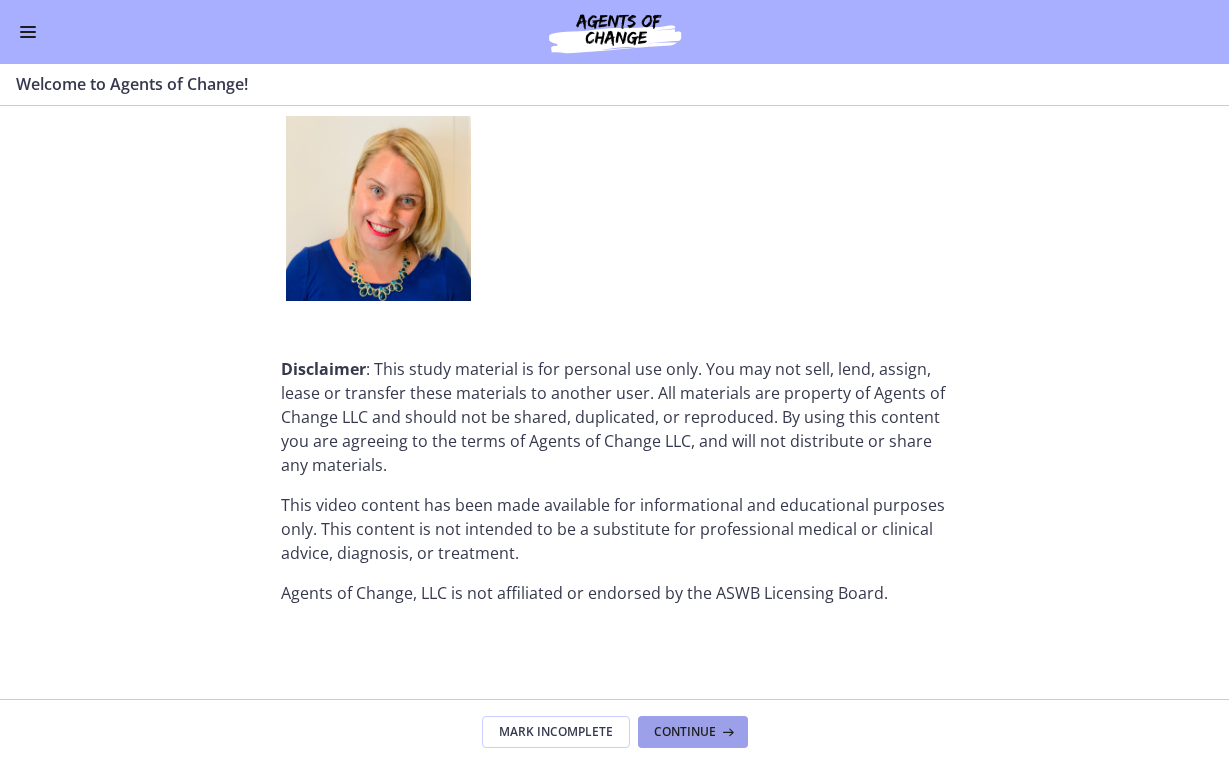 click on "Continue" at bounding box center (685, 732) 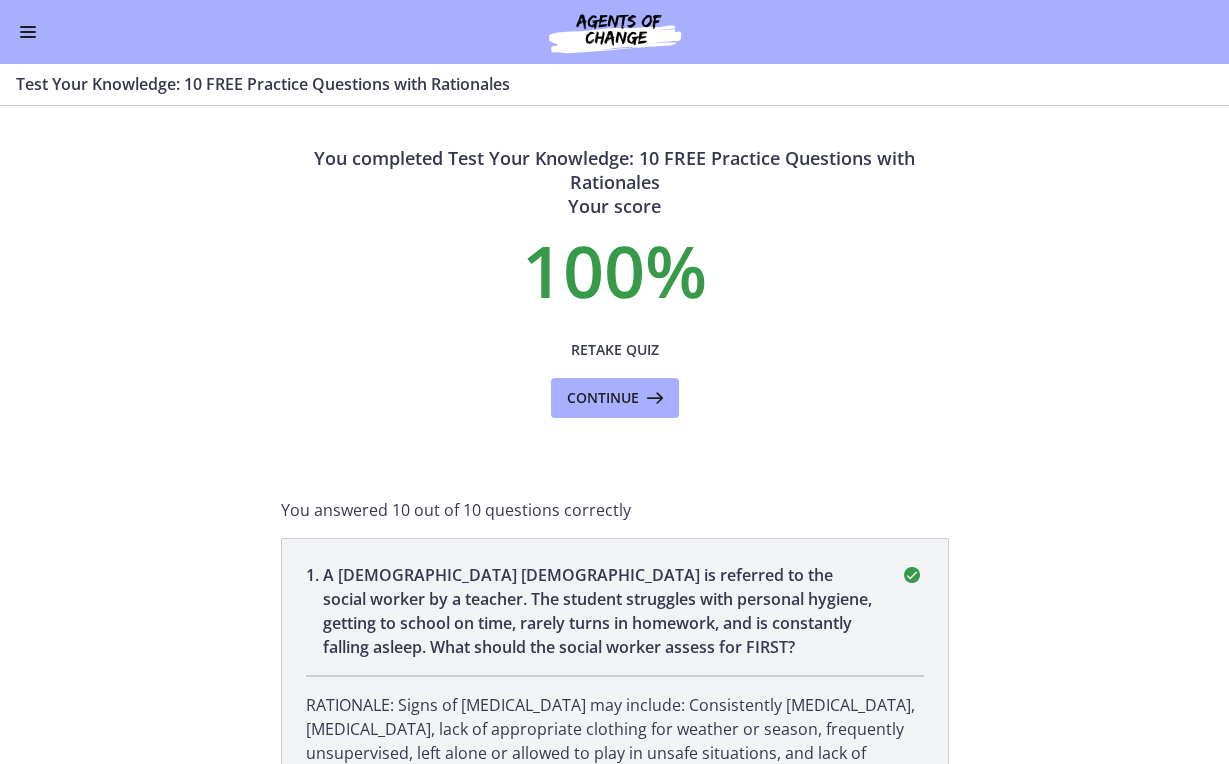 scroll, scrollTop: 0, scrollLeft: 0, axis: both 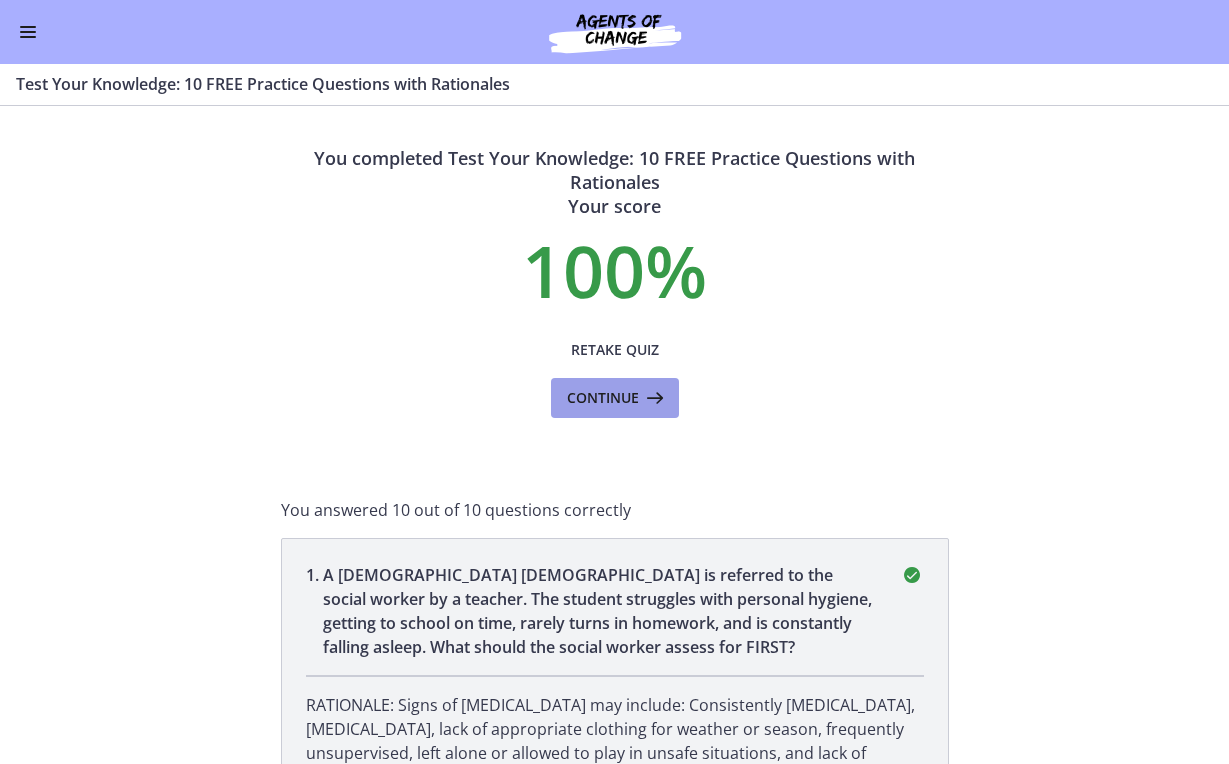 click on "Continue" at bounding box center (603, 398) 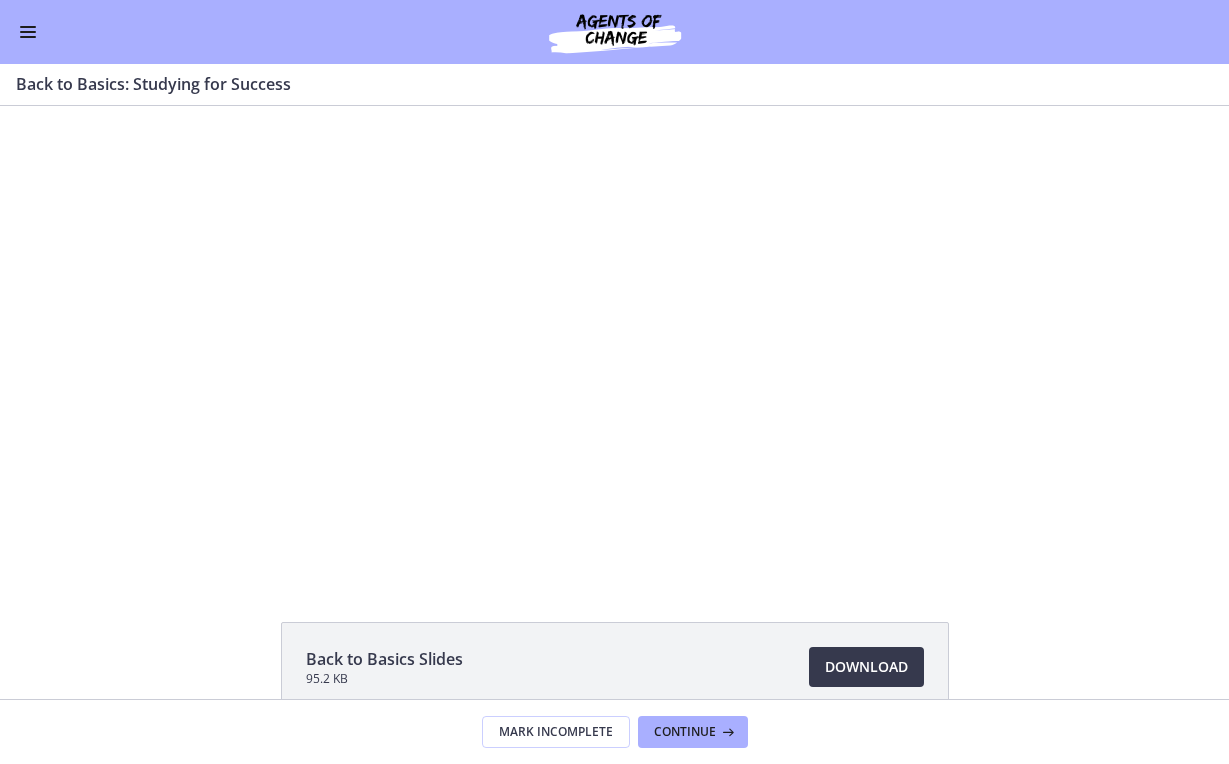 scroll, scrollTop: 0, scrollLeft: 0, axis: both 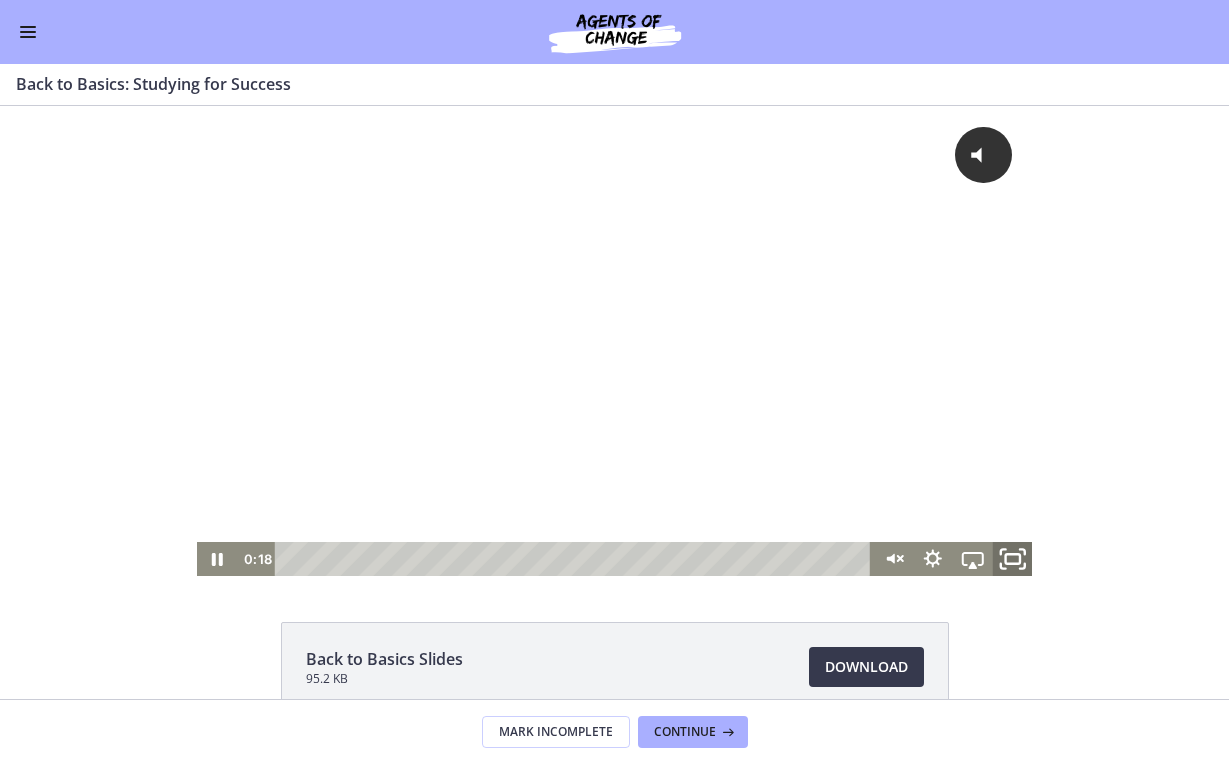 click 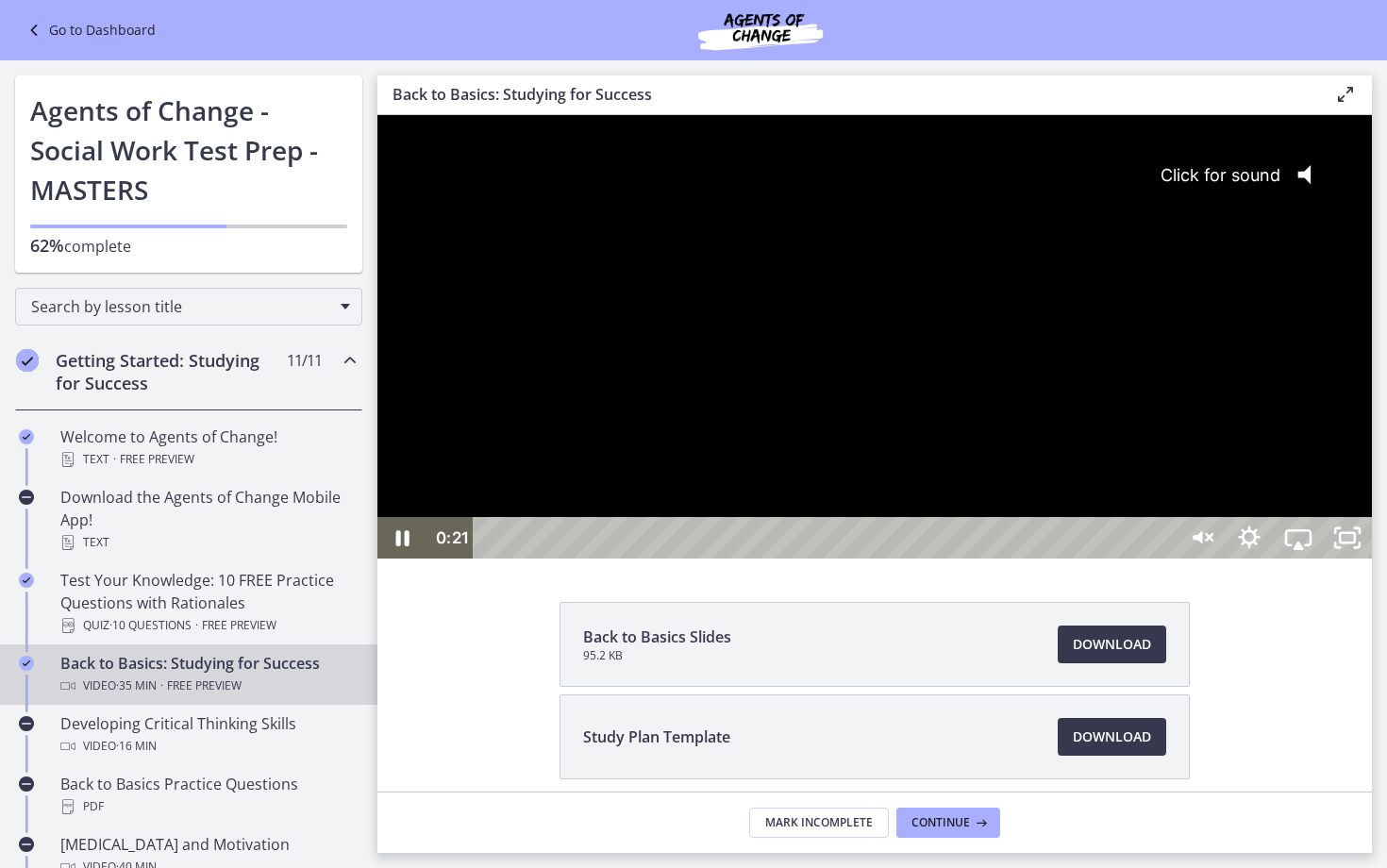 click on "Click for sound
@keyframes VOLUME_SMALL_WAVE_FLASH {
0% { opacity: 0; }
33% { opacity: 1; }
66% { opacity: 1; }
100% { opacity: 0; }
}
@keyframes VOLUME_LARGE_WAVE_FLASH {
0% { opacity: 0; }
33% { opacity: 1; }
66% { opacity: 1; }
100% { opacity: 0; }
}
.volume__small-wave {
animation: VOLUME_SMALL_WAVE_FLASH 2s infinite;
opacity: 0;
}
.volume__large-wave {
animation: VOLUME_LARGE_WAVE_FLASH 2s infinite .3s;
opacity: 0;
}" at bounding box center (875, 316) 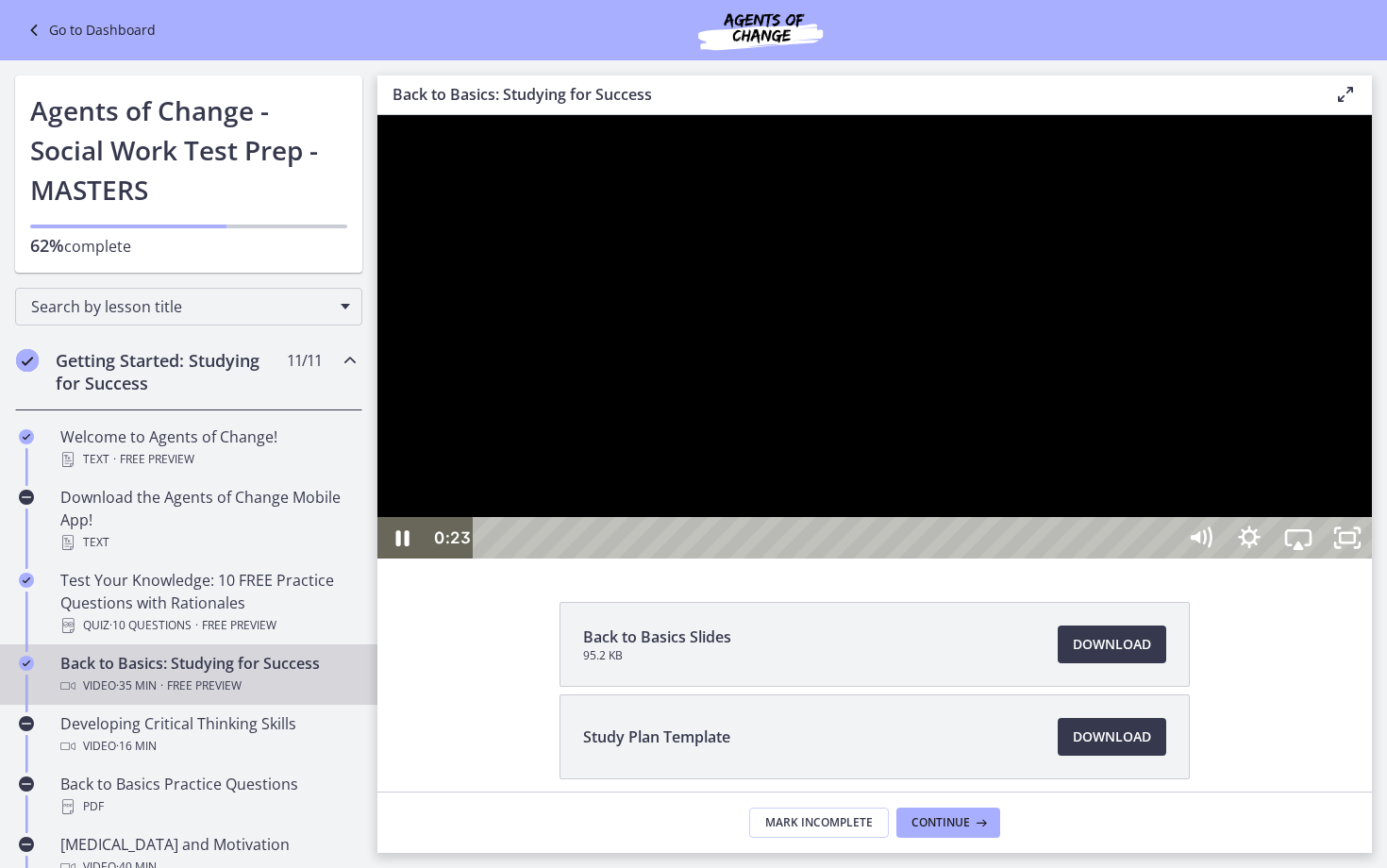 click at bounding box center [875, 337] 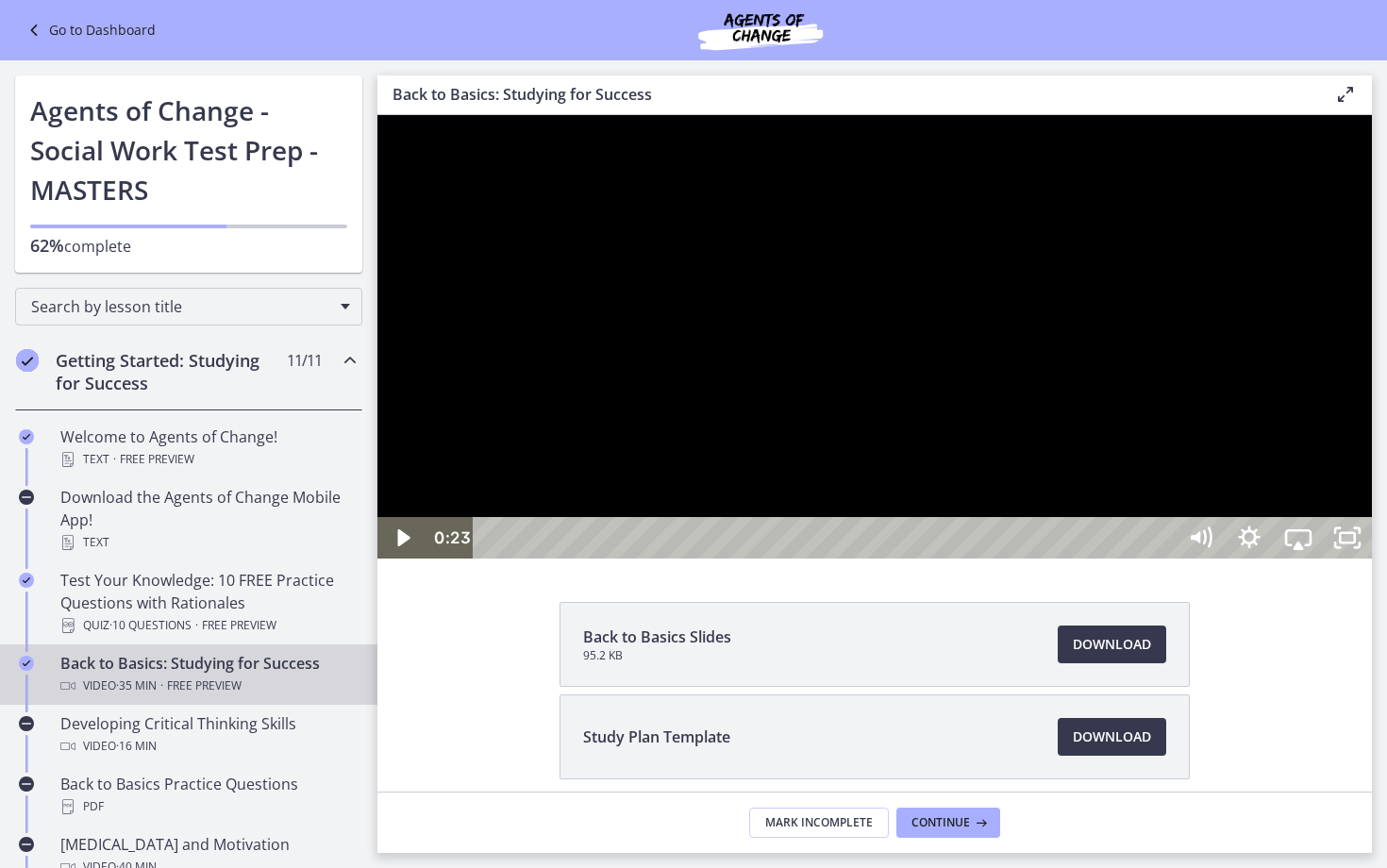 click at bounding box center [875, 337] 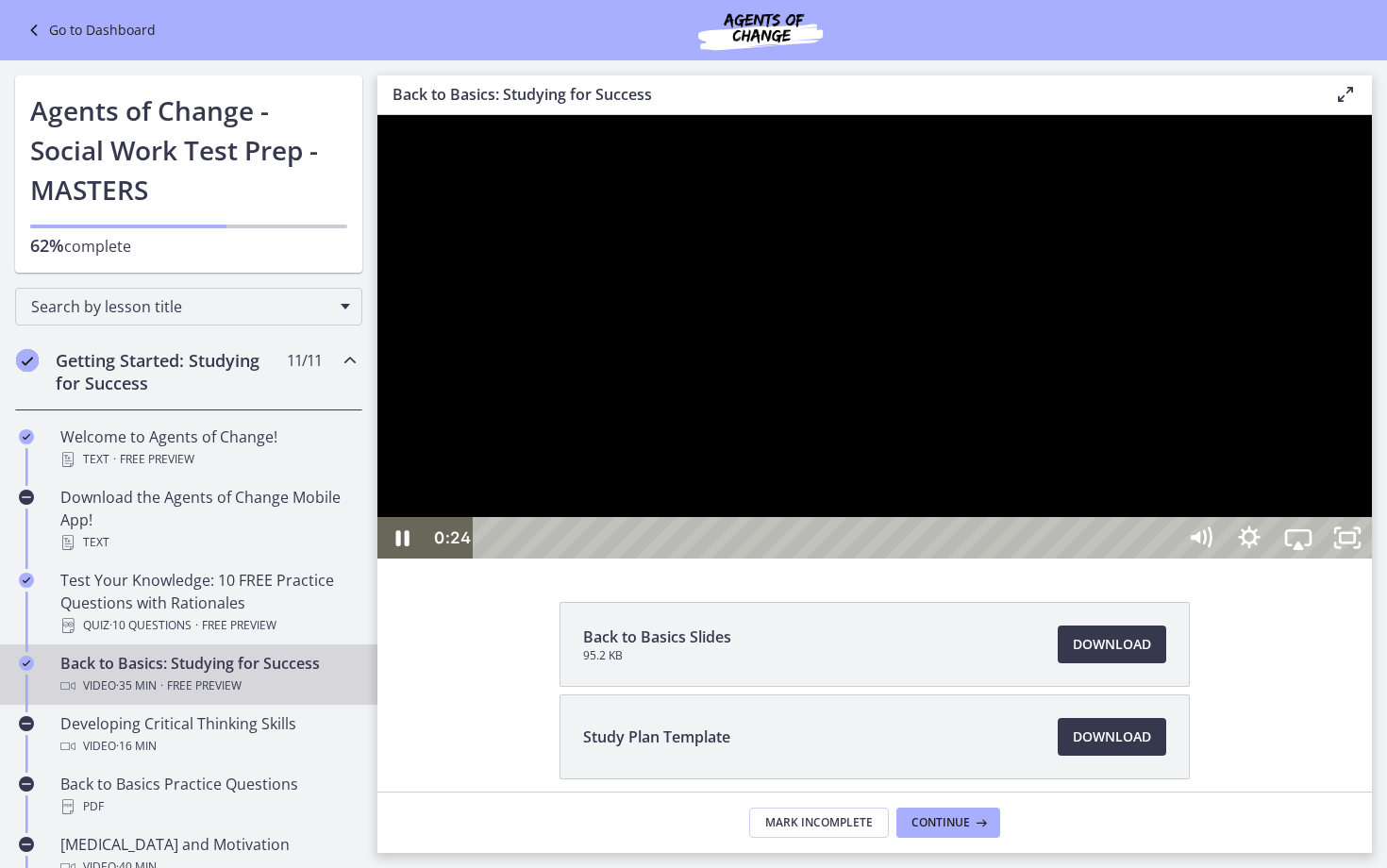 click at bounding box center [875, 337] 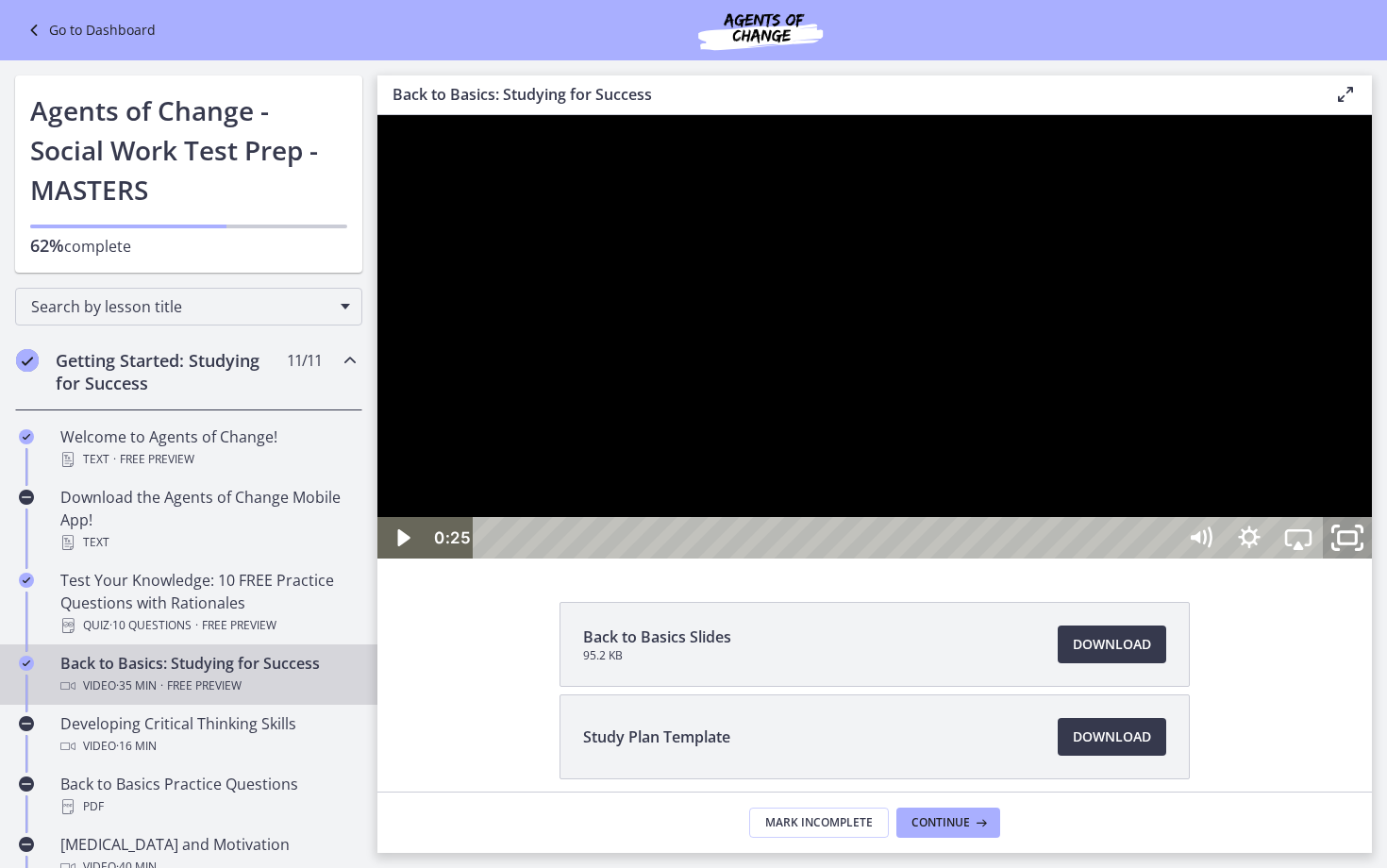 click 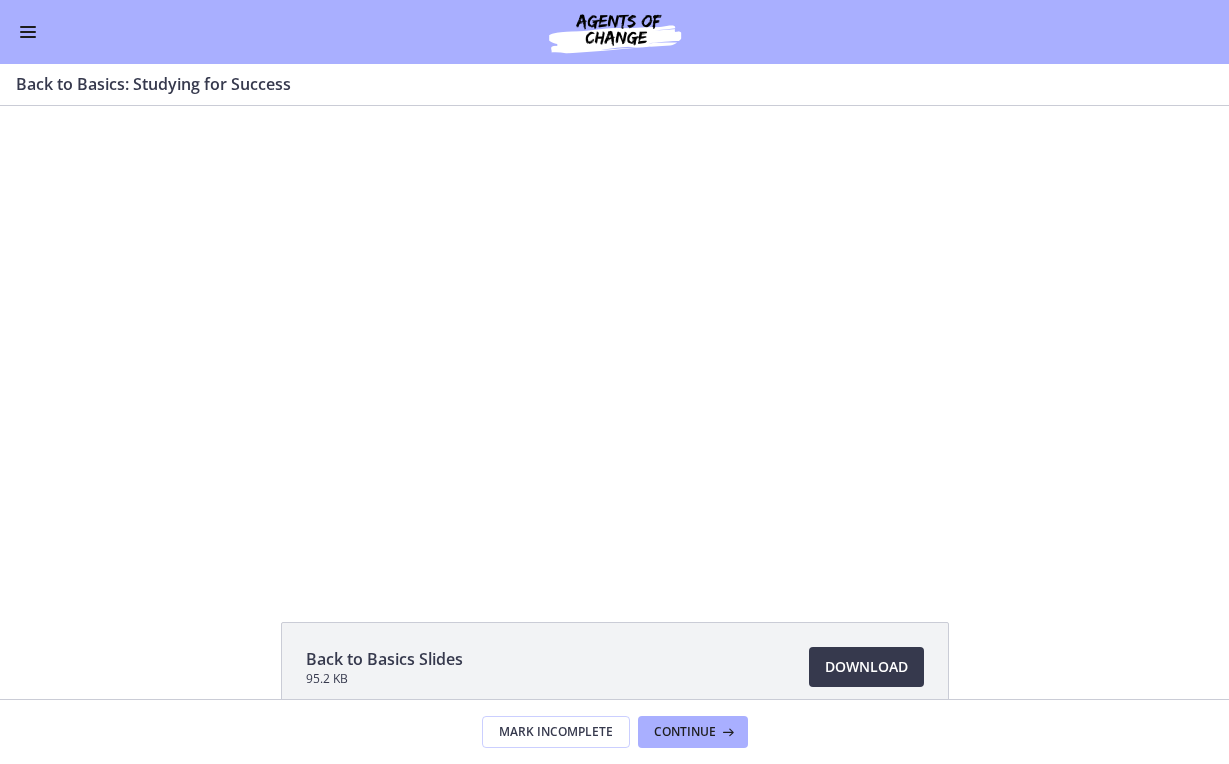 click at bounding box center (28, 32) 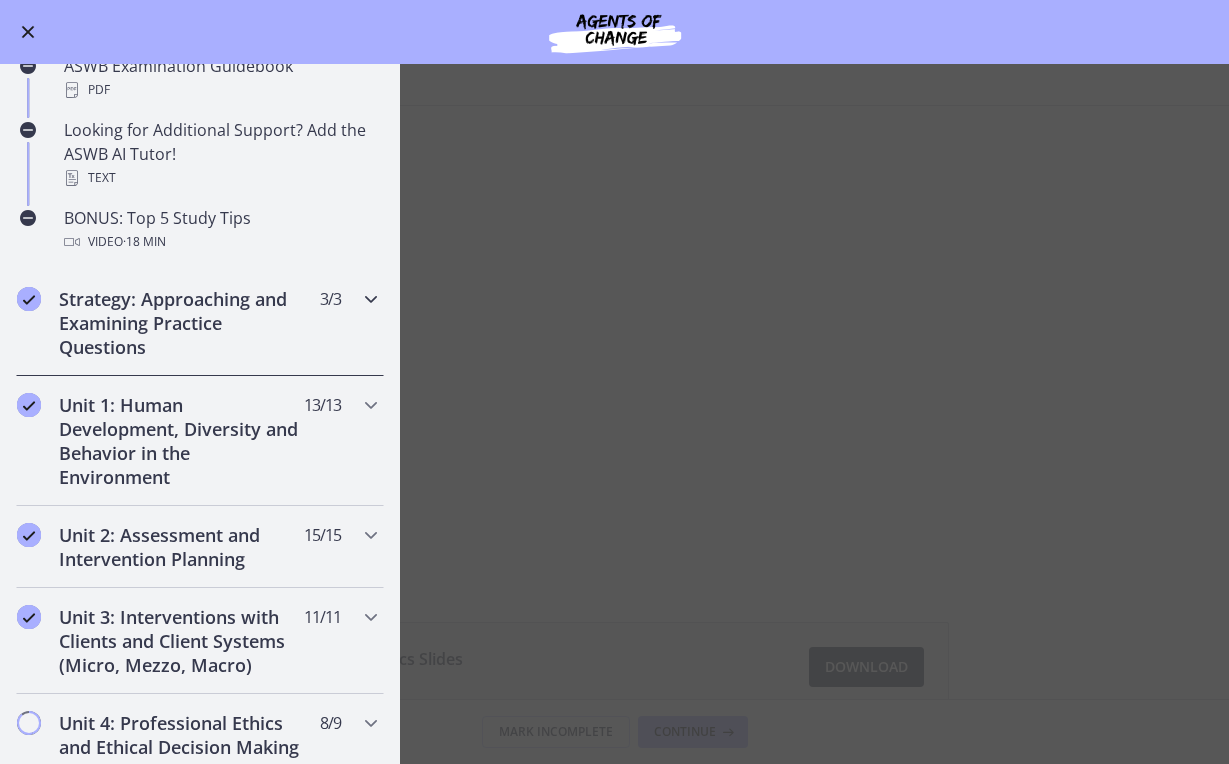 scroll, scrollTop: 907, scrollLeft: 0, axis: vertical 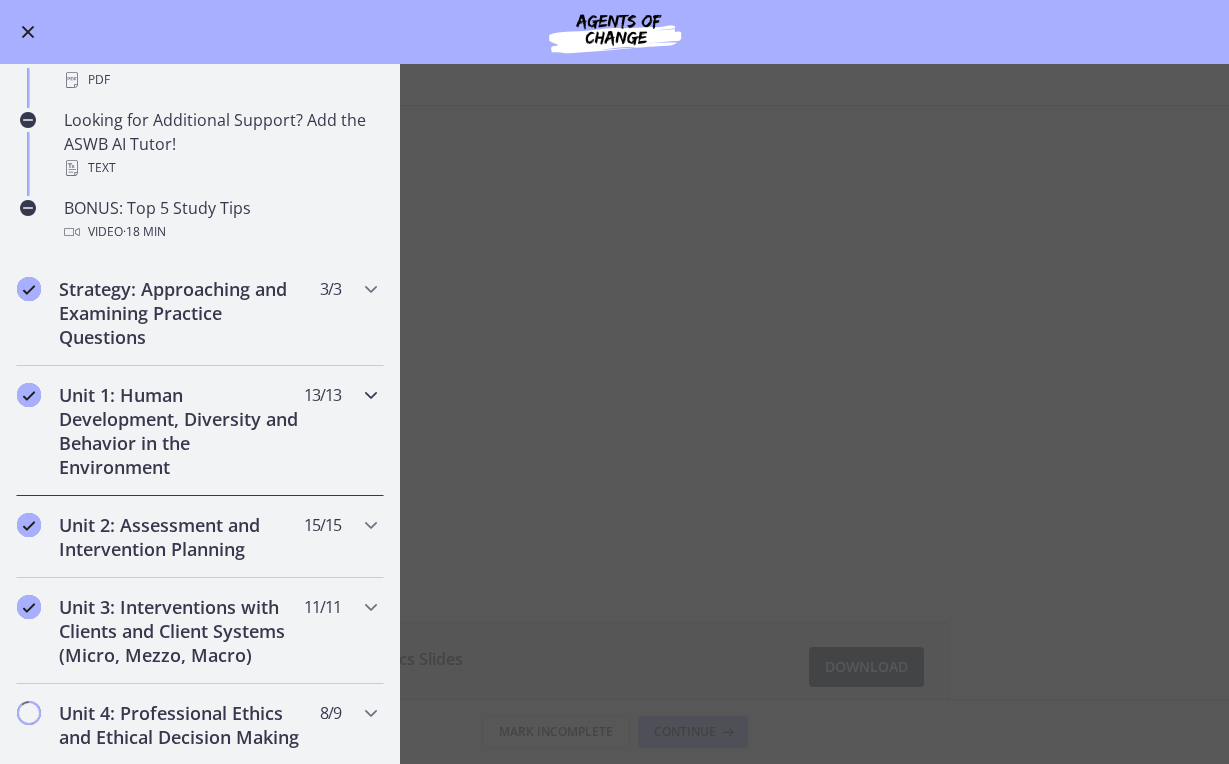 click on "Unit 1: Human Development, Diversity and Behavior in the Environment" at bounding box center (181, 431) 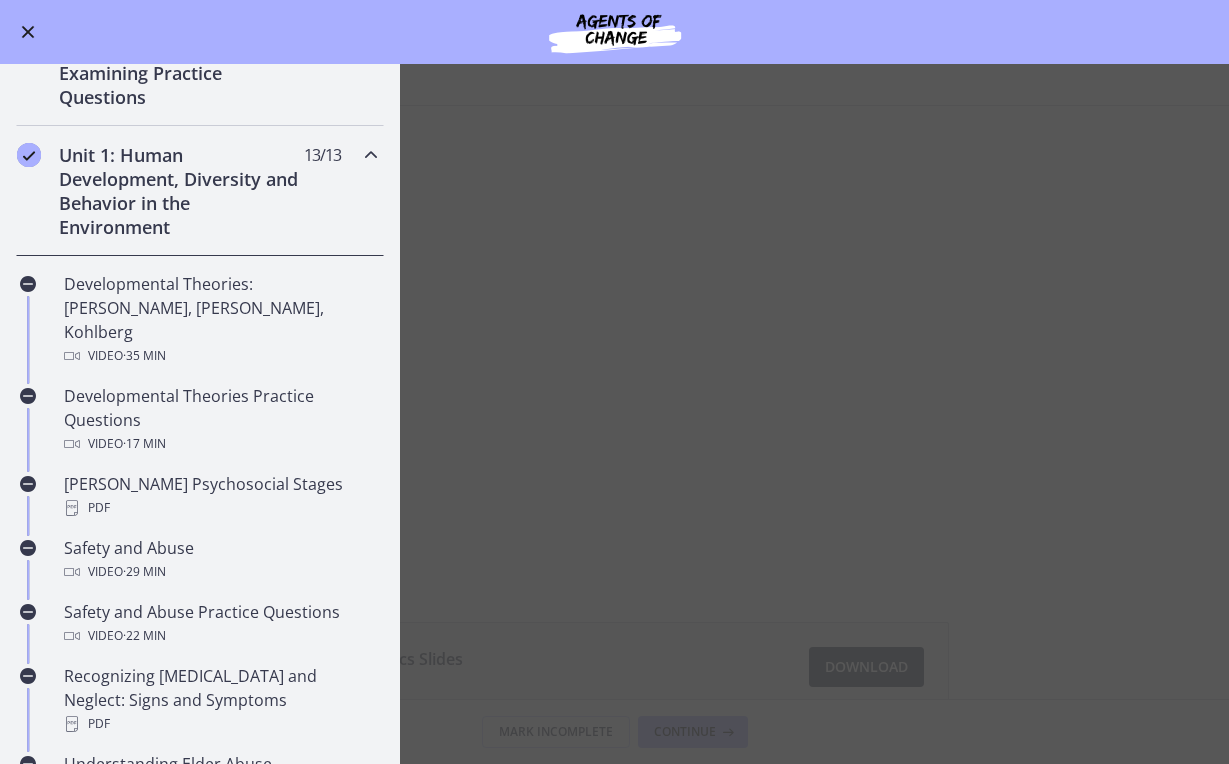 scroll, scrollTop: 352, scrollLeft: 0, axis: vertical 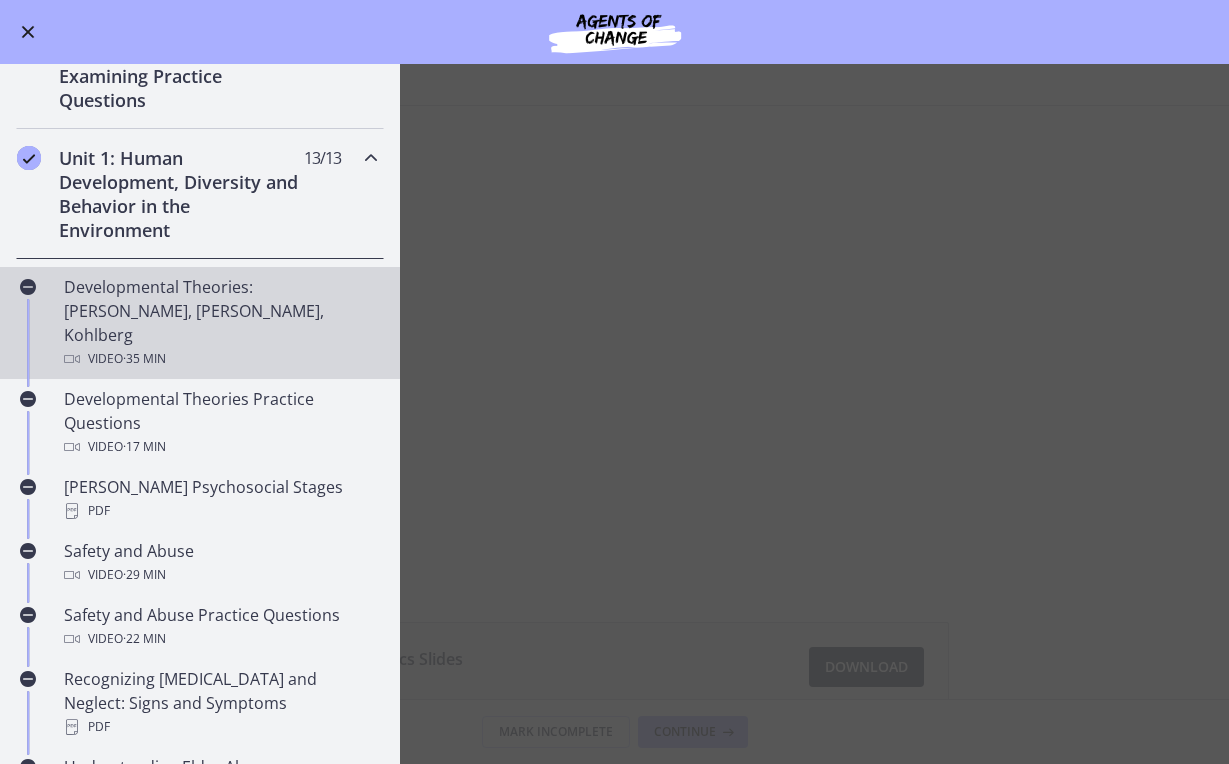 click on "Developmental Theories: [PERSON_NAME], [PERSON_NAME], Kohlberg
Video
·  35 min" at bounding box center (220, 323) 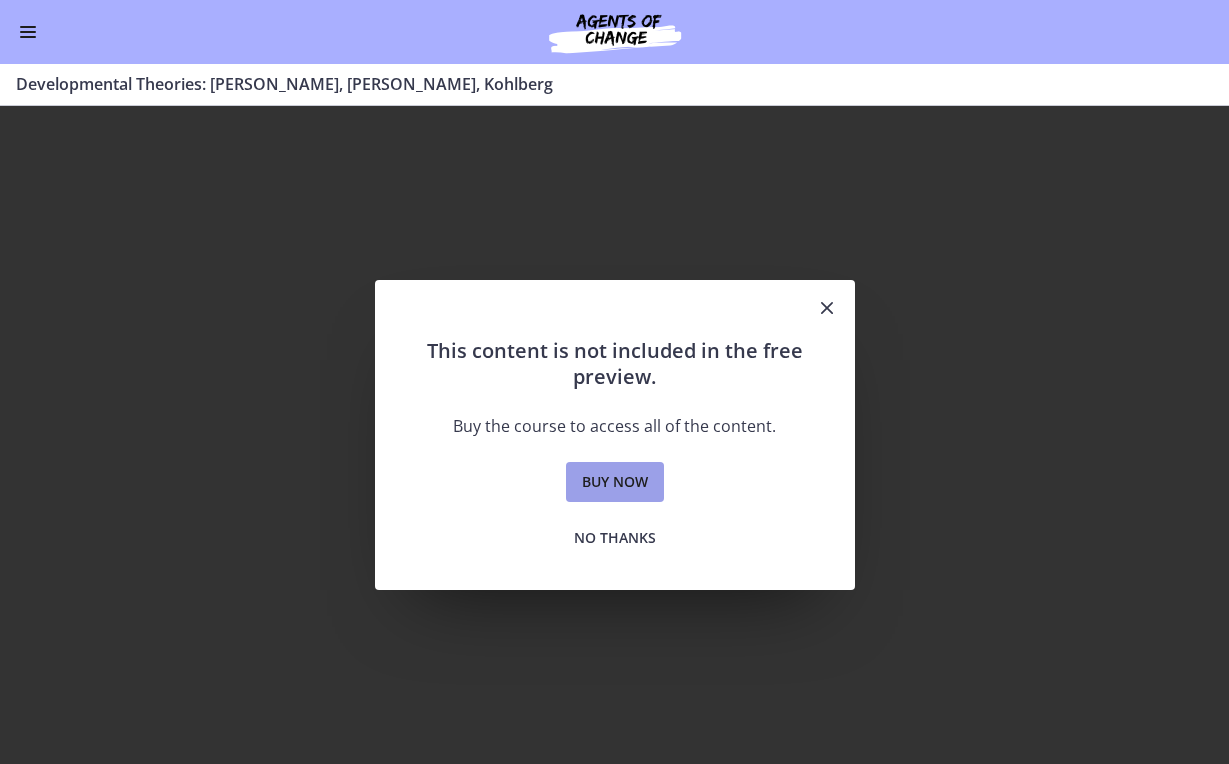 click on "Buy now" at bounding box center [615, 482] 